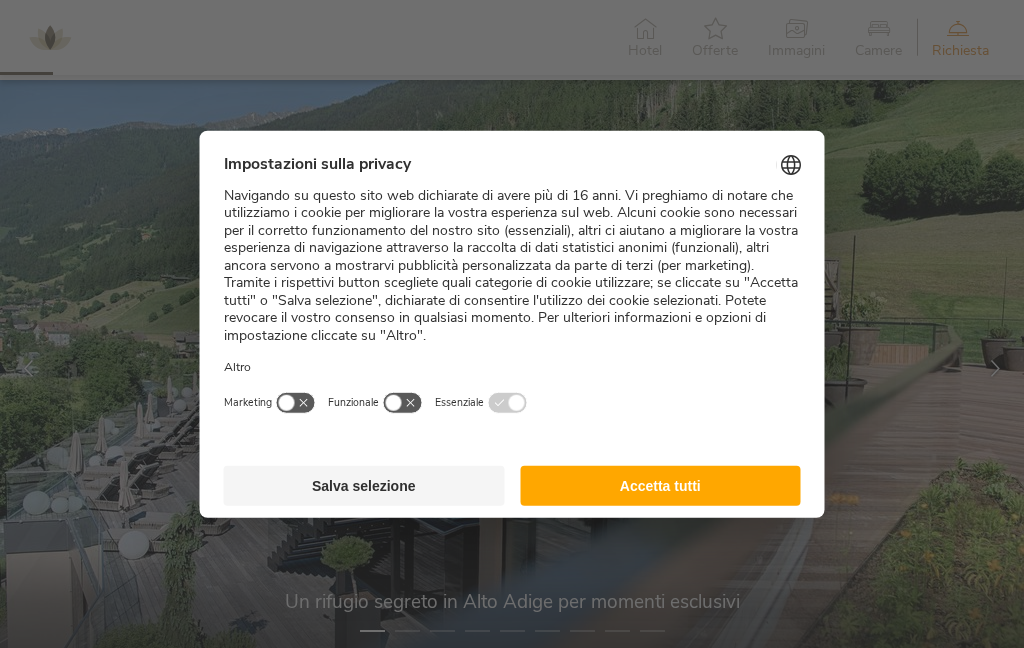 scroll, scrollTop: 287, scrollLeft: 0, axis: vertical 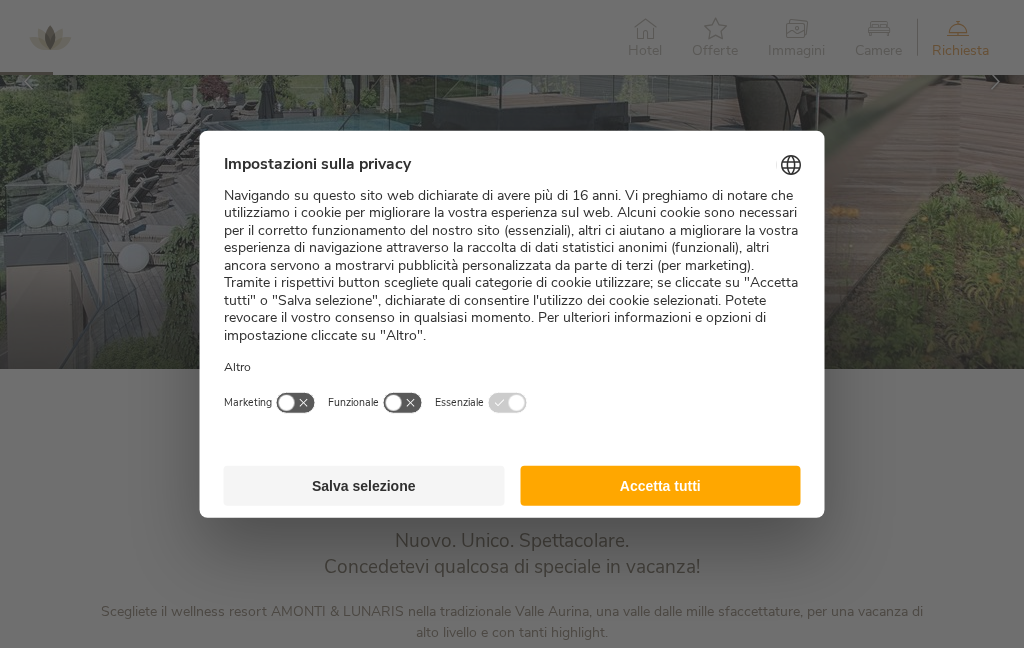 click on "Accetta tutti" at bounding box center [660, 485] 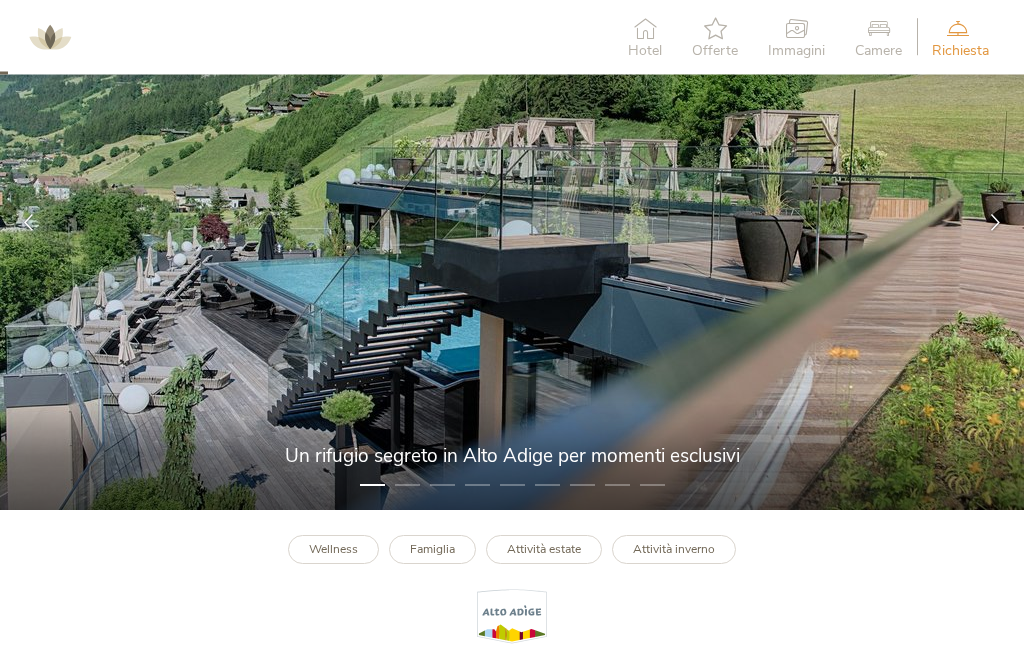 scroll, scrollTop: 0, scrollLeft: 0, axis: both 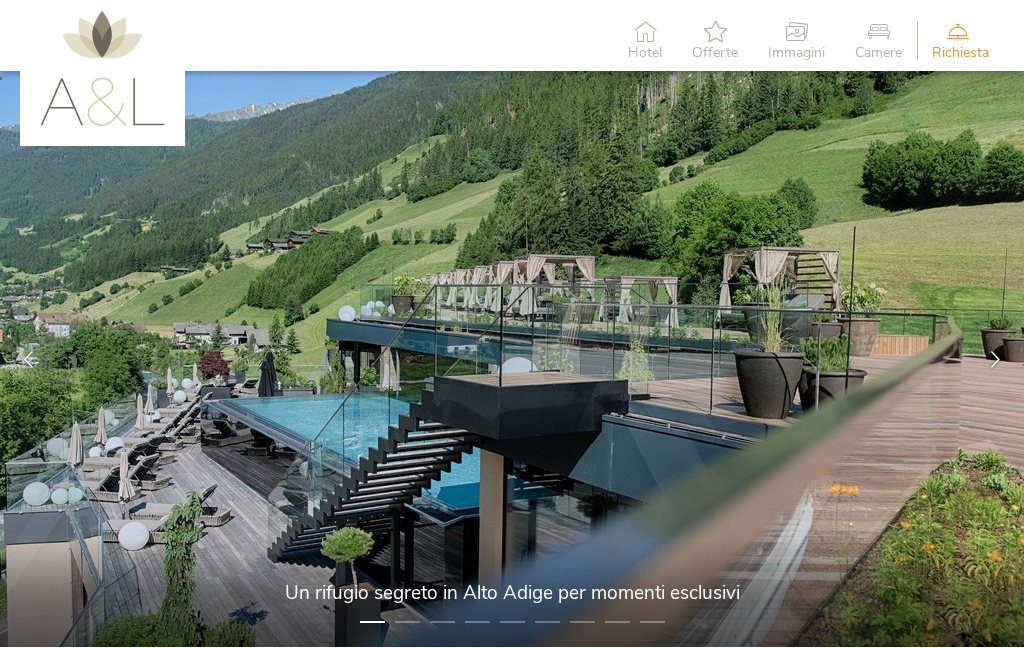 click on "Offerte" at bounding box center [715, 53] 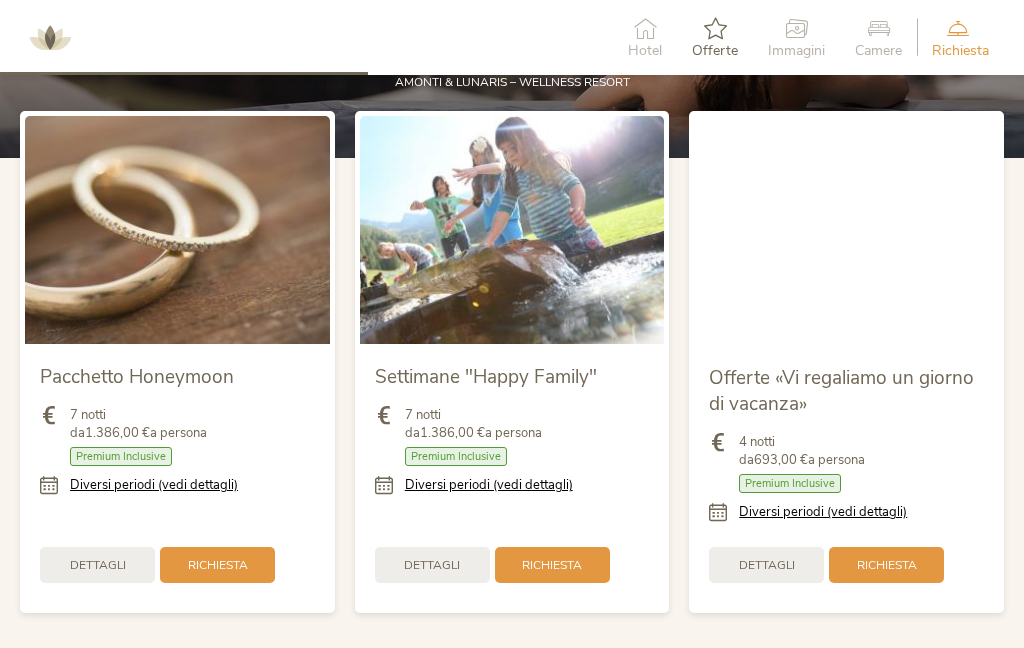 scroll, scrollTop: 2042, scrollLeft: 0, axis: vertical 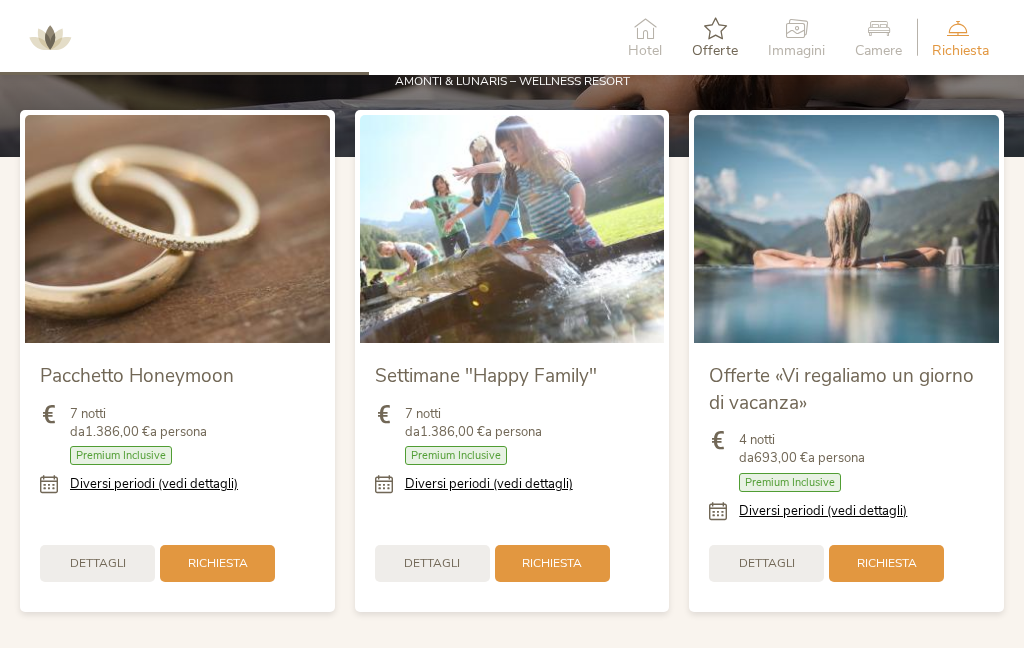 click on "Dettagli" at bounding box center (767, 563) 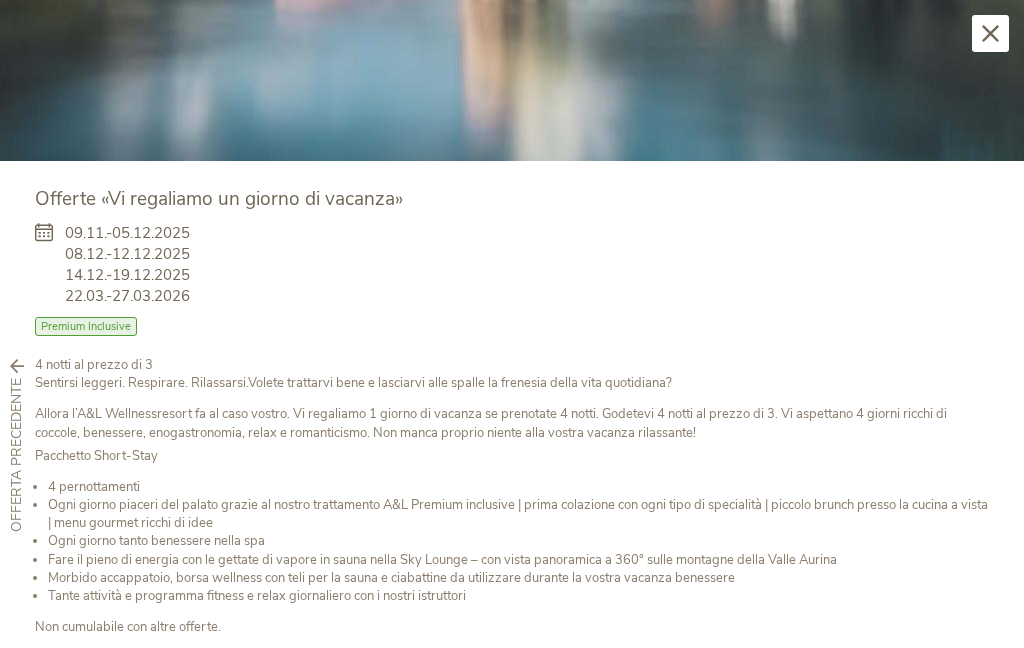 scroll, scrollTop: 414, scrollLeft: 0, axis: vertical 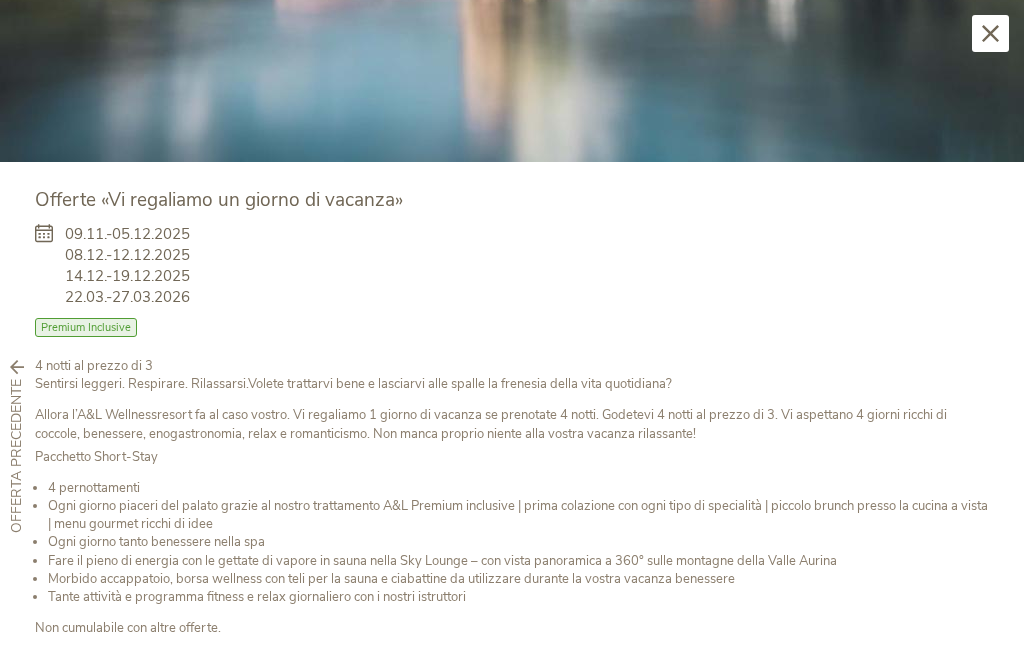click at bounding box center [512, -126] 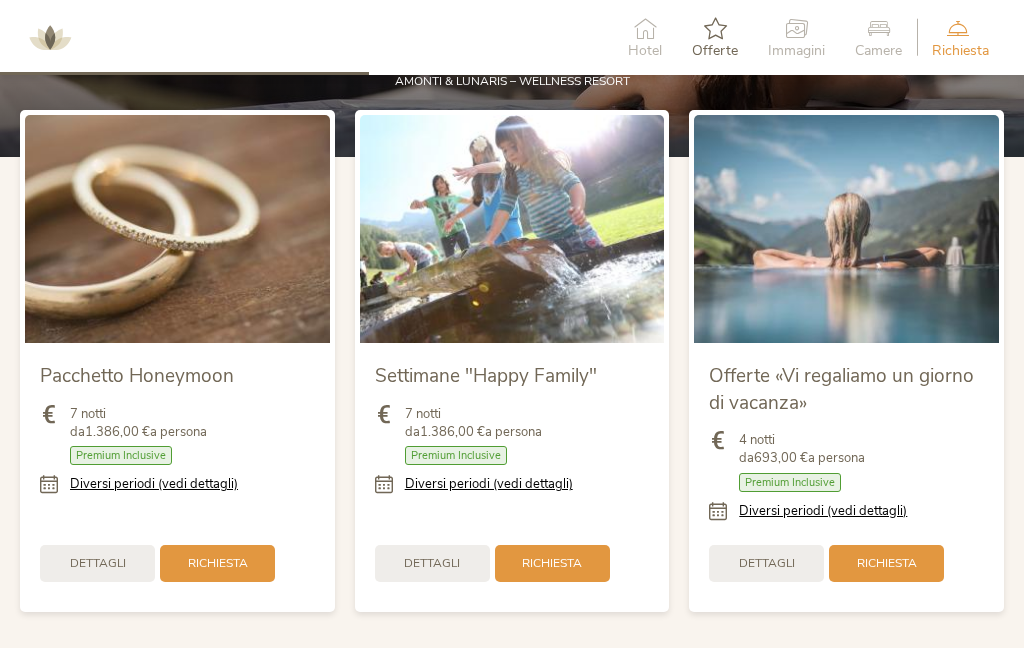 click on "Diversi periodi (vedi dettagli)" at bounding box center [823, 511] 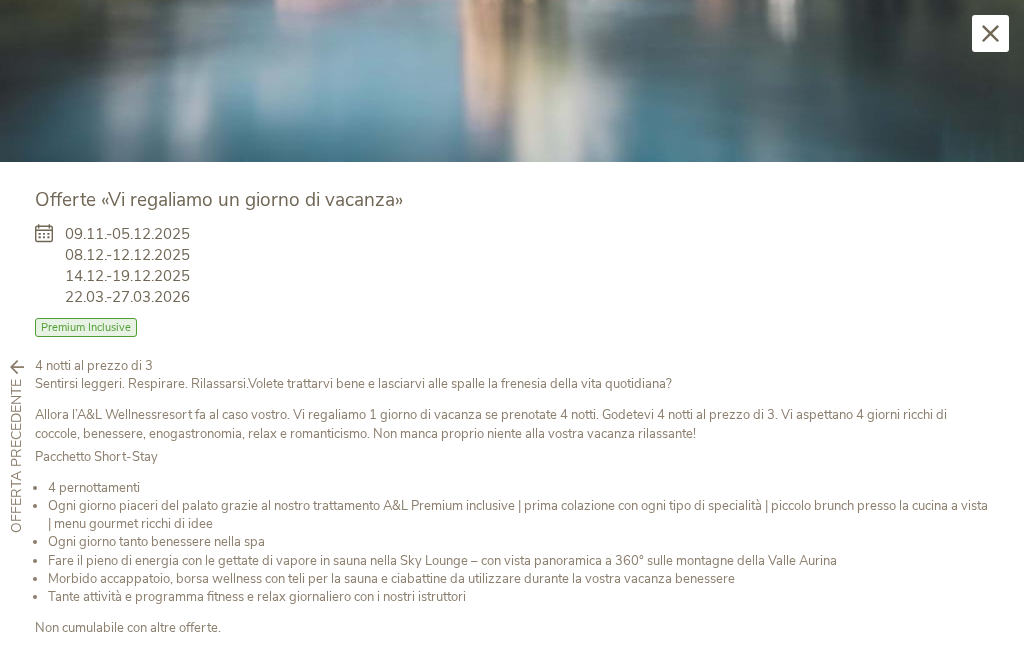 click on "Premium Inclusive" at bounding box center (86, 327) 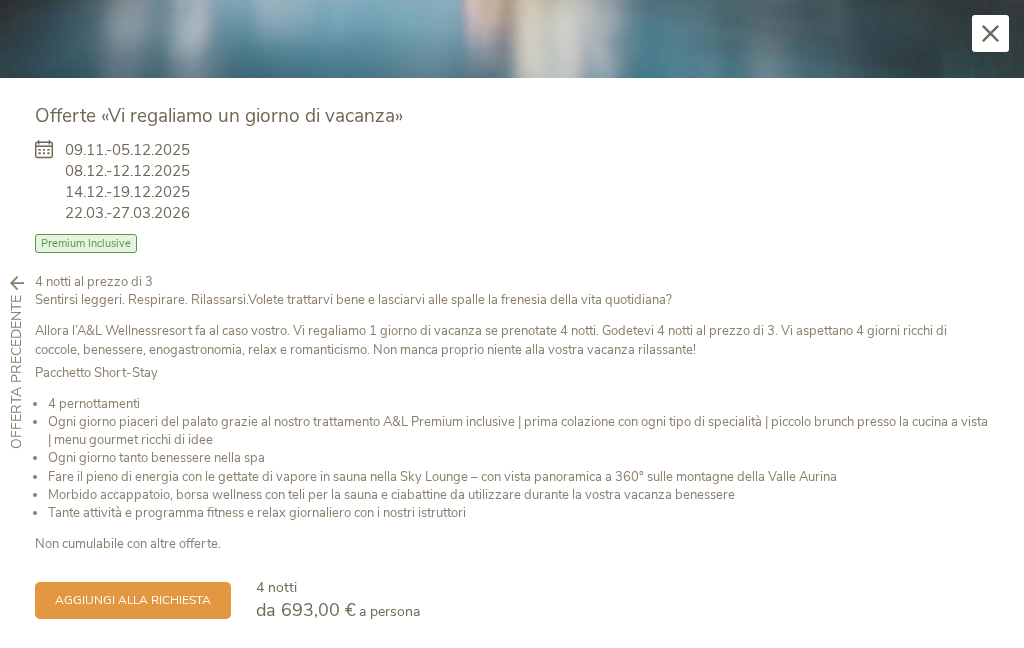 scroll, scrollTop: 414, scrollLeft: 0, axis: vertical 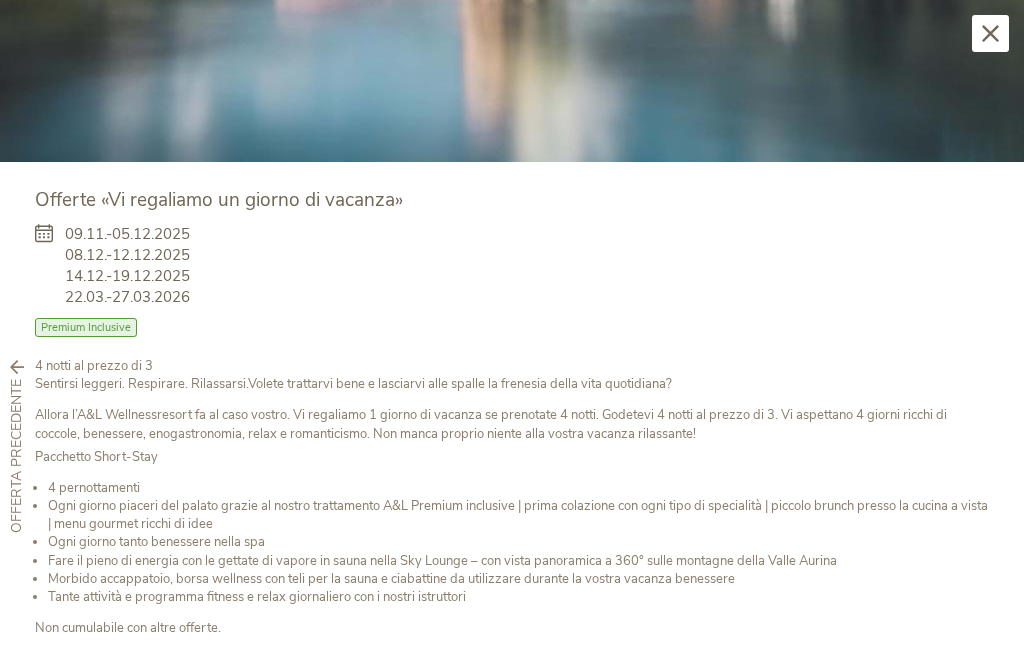 click on "Chiudi" at bounding box center (990, 33) 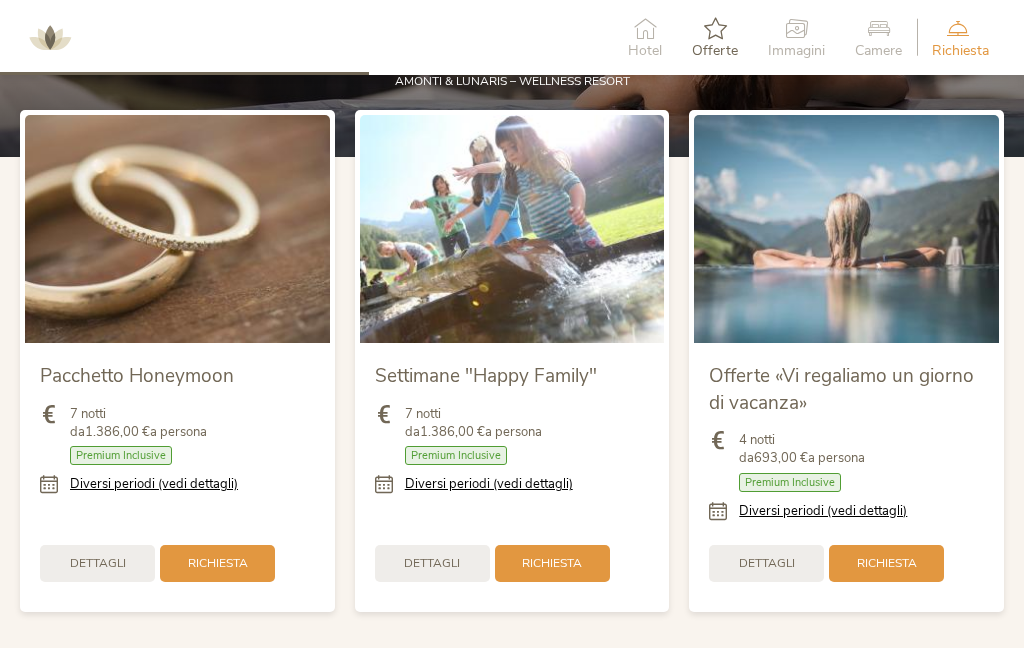 click on "Dettagli" at bounding box center (767, 563) 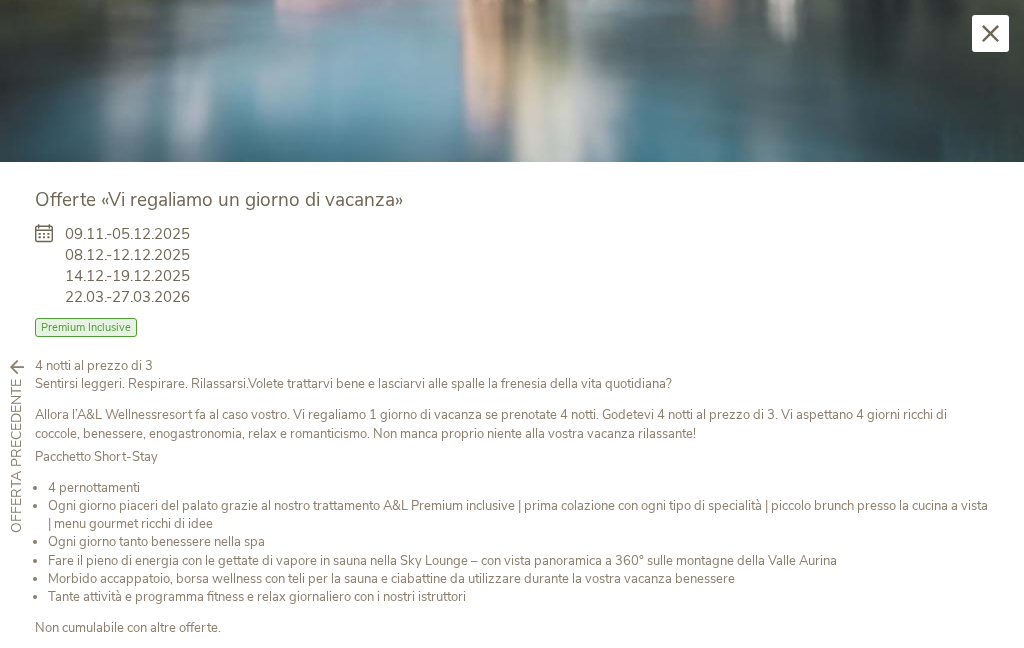 click at bounding box center [990, 33] 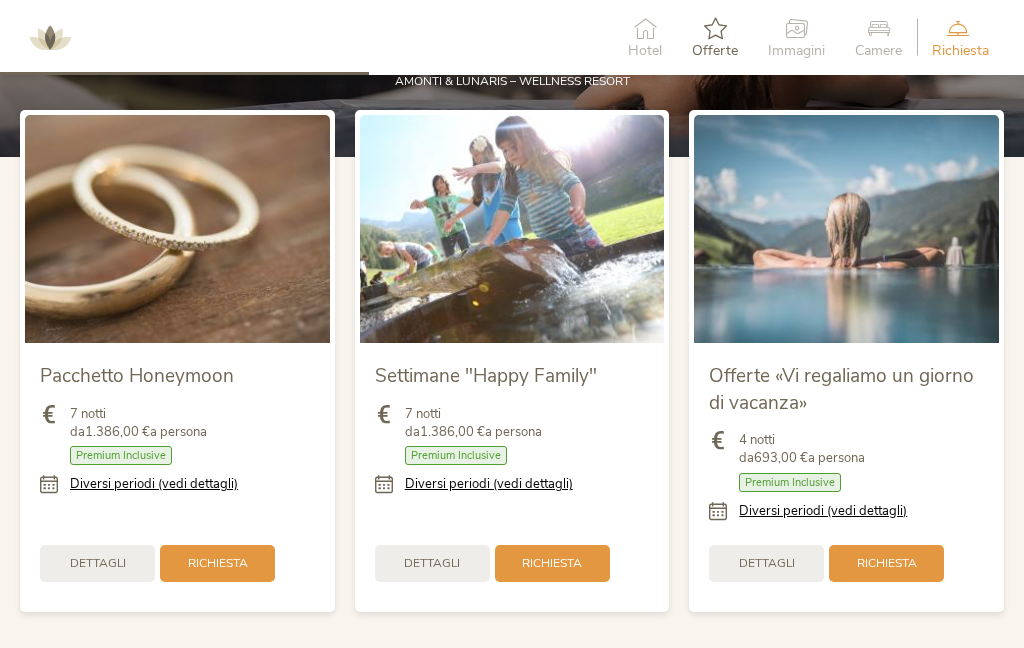 click on "Richiesta" at bounding box center [886, 563] 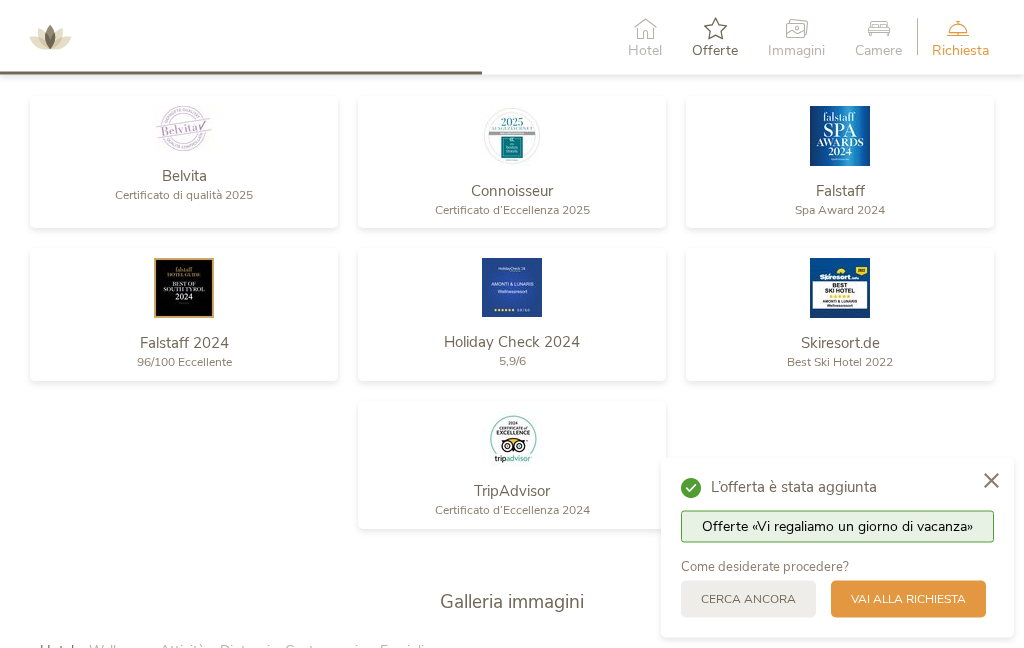scroll, scrollTop: 2702, scrollLeft: 0, axis: vertical 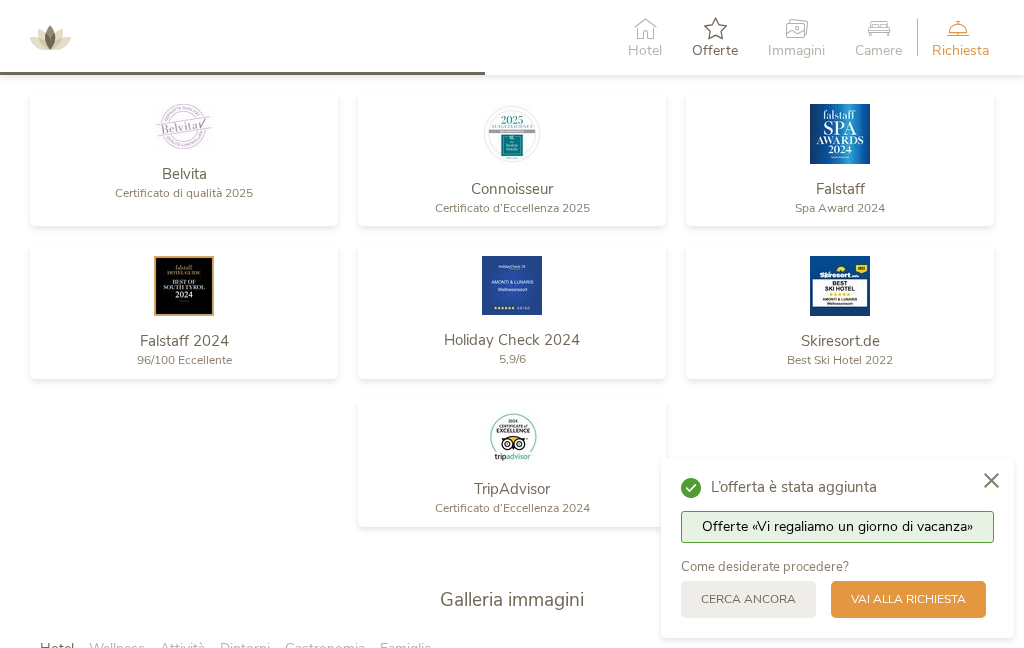 click on "Cerca ancora" at bounding box center [748, 599] 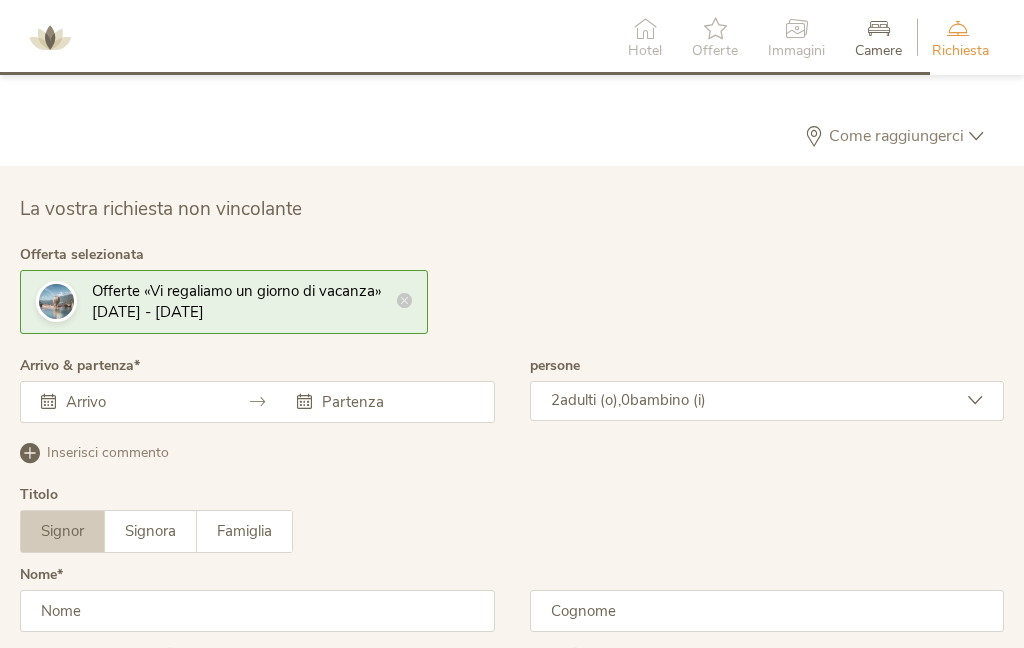 scroll, scrollTop: 5258, scrollLeft: 0, axis: vertical 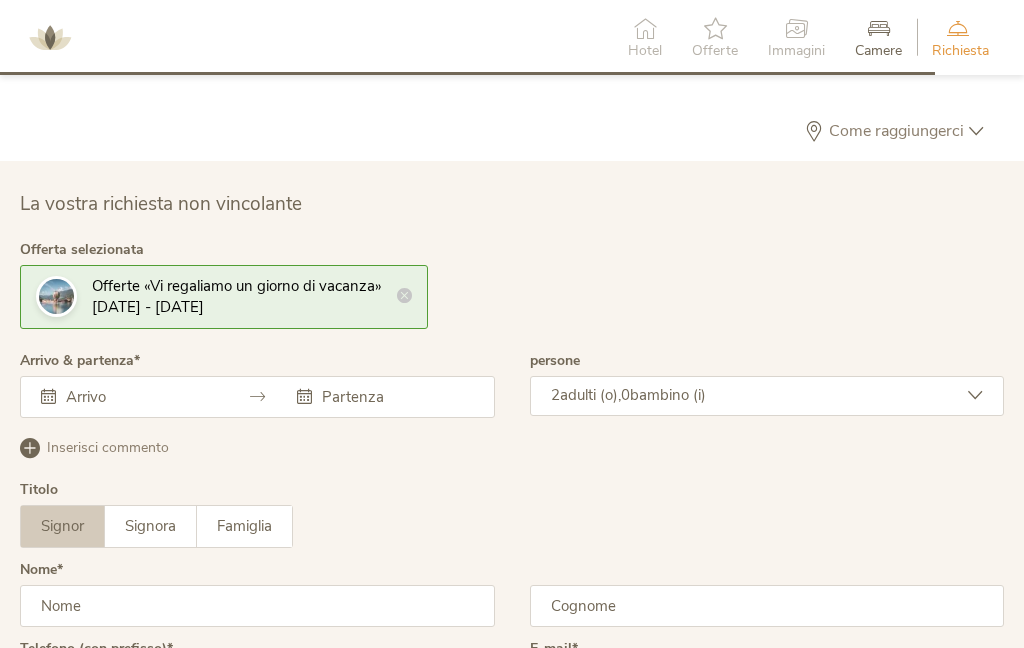 click at bounding box center (48, 396) 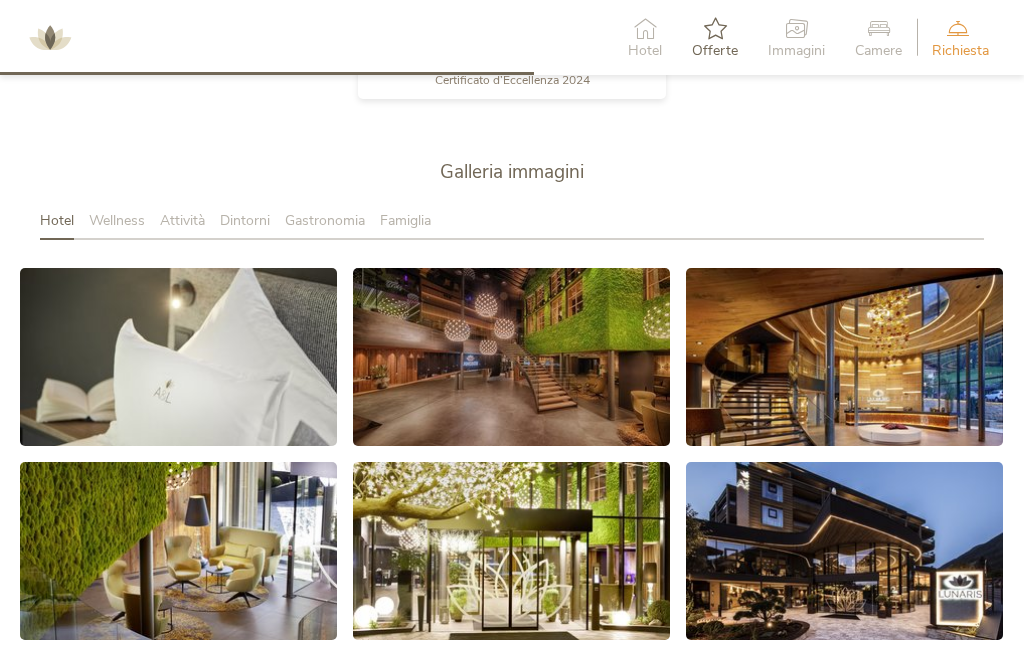 scroll, scrollTop: 3028, scrollLeft: 0, axis: vertical 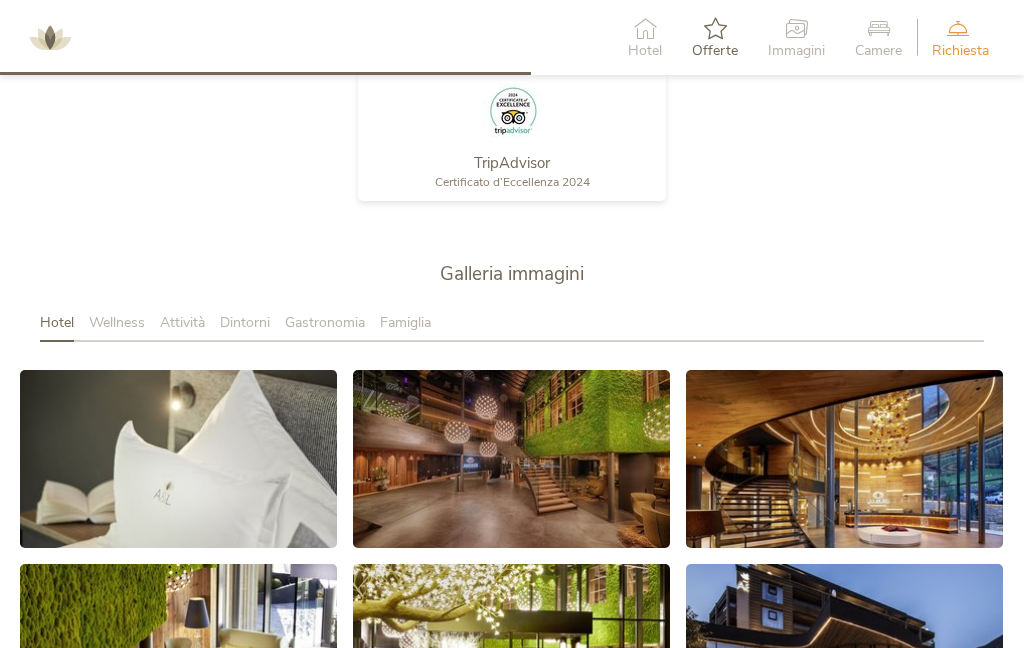 click on "Wellness" at bounding box center (117, 322) 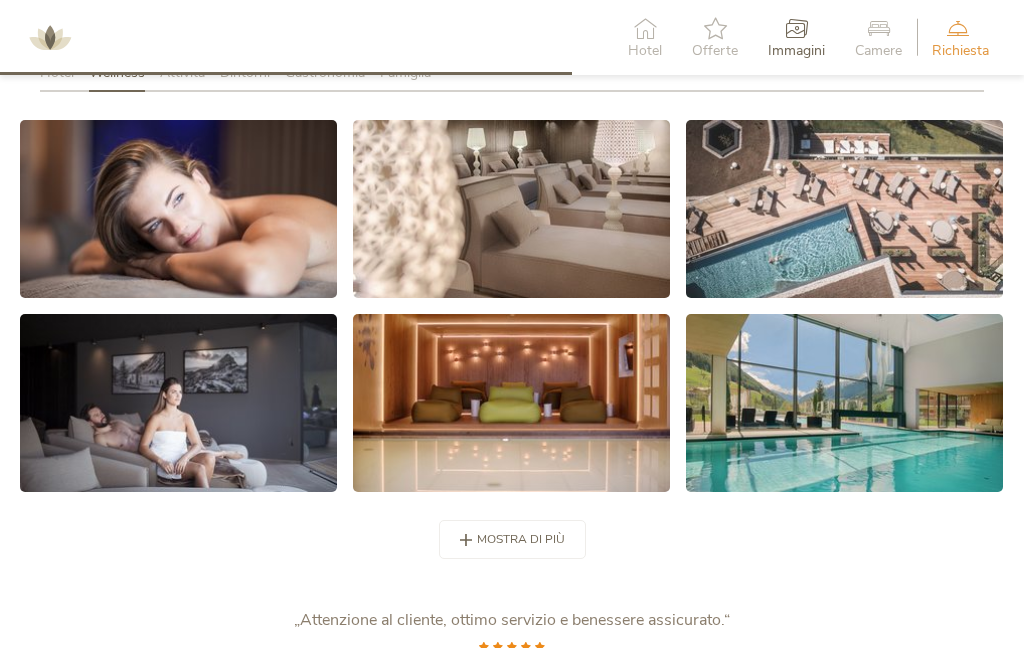 scroll, scrollTop: 3283, scrollLeft: 0, axis: vertical 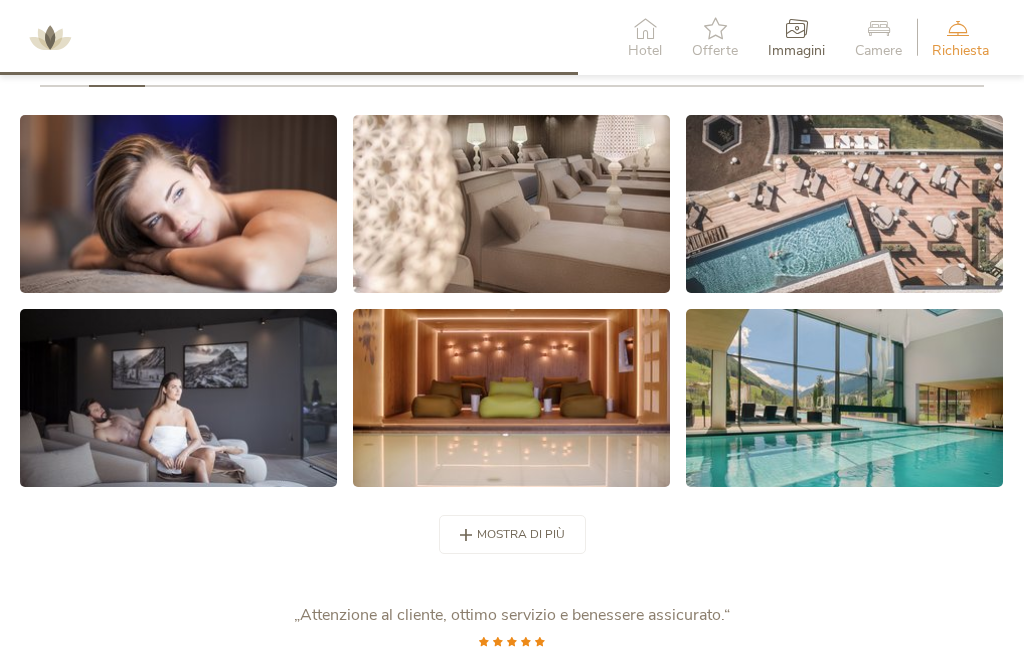 click on "mostra di più mostra di meno" at bounding box center [512, 534] 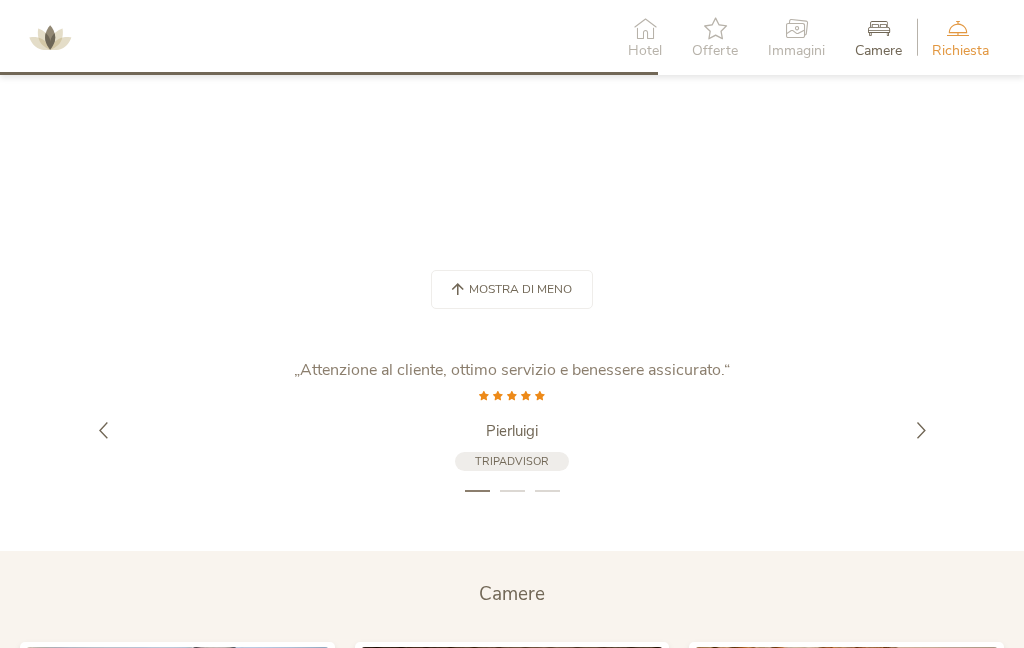 scroll, scrollTop: 4114, scrollLeft: 0, axis: vertical 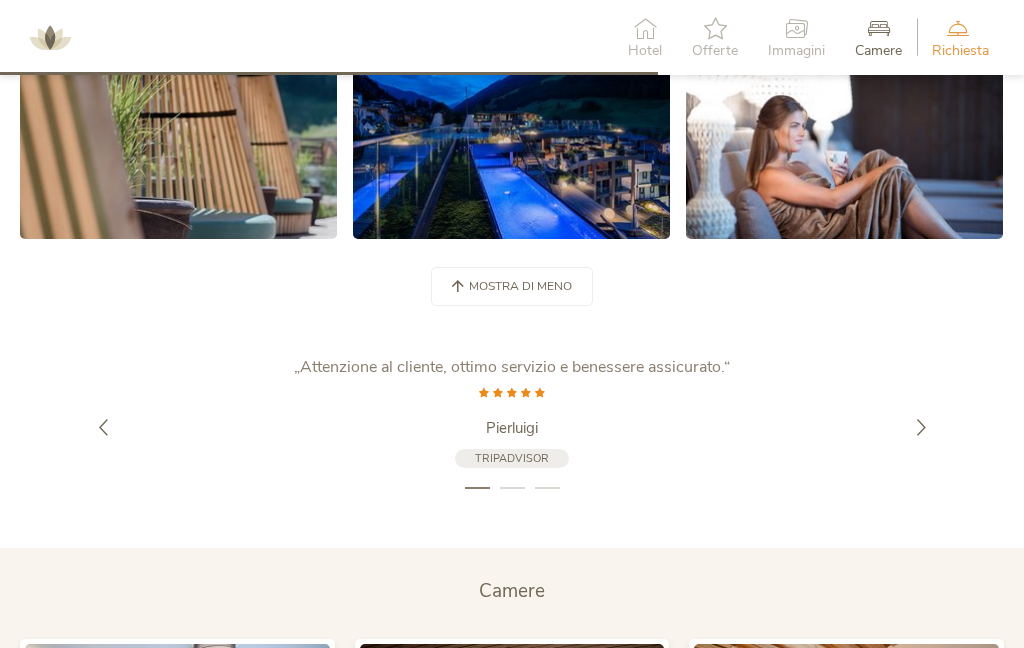 click at bounding box center (921, 426) 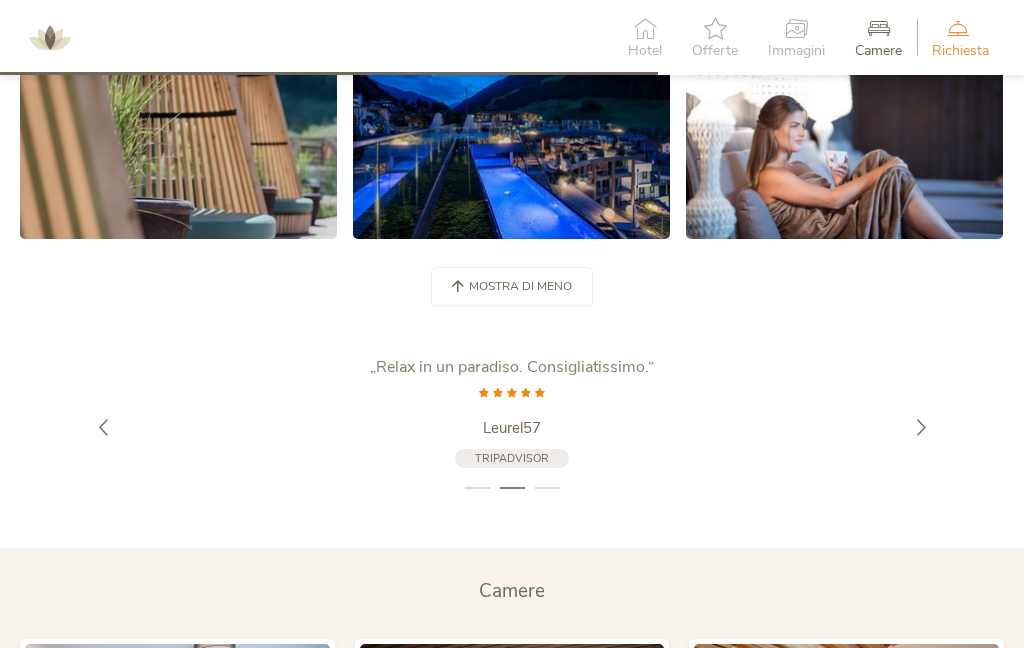 click at bounding box center [921, 426] 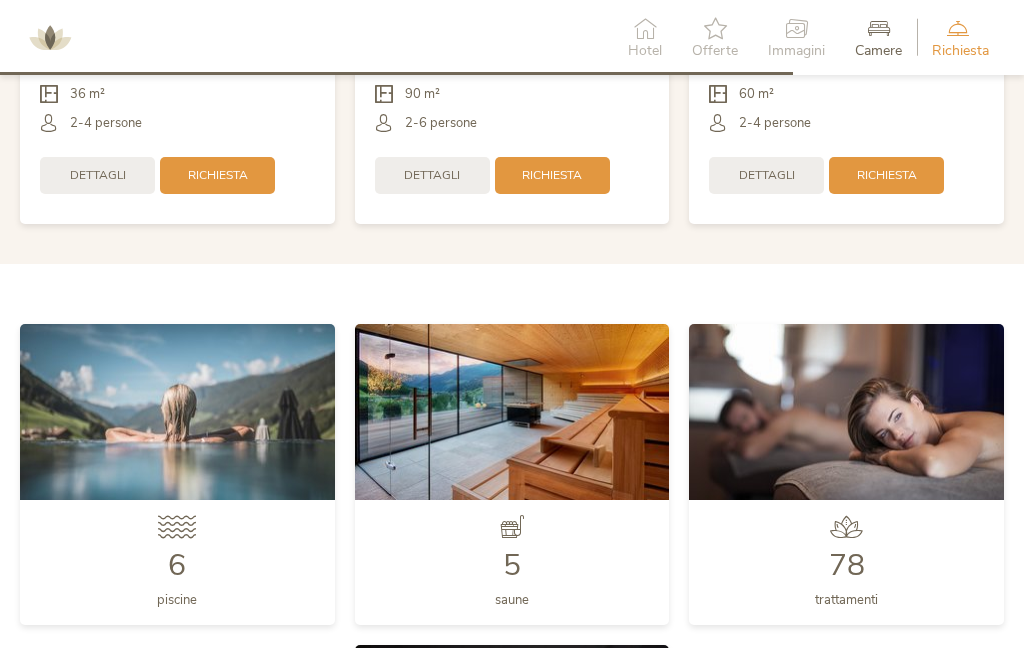 scroll, scrollTop: 5004, scrollLeft: 0, axis: vertical 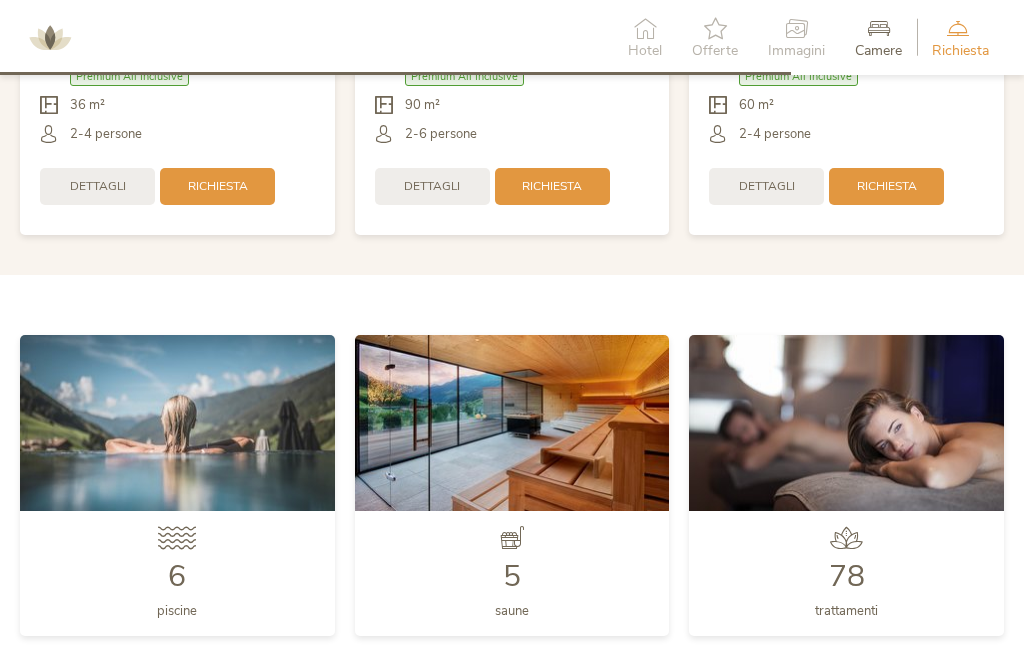 click at bounding box center (878, 28) 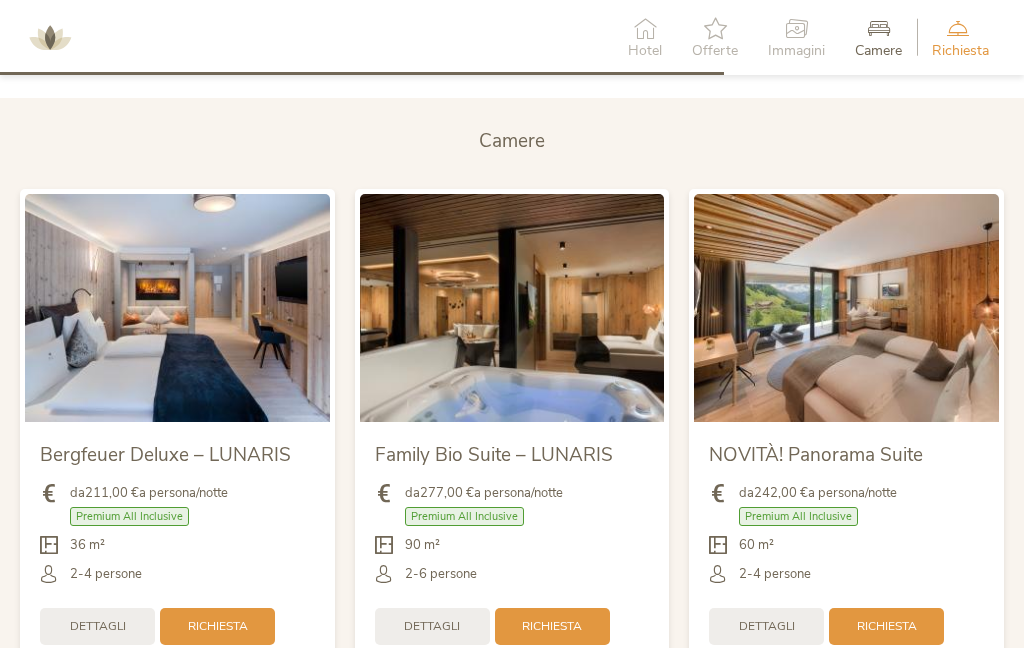 scroll, scrollTop: 4548, scrollLeft: 0, axis: vertical 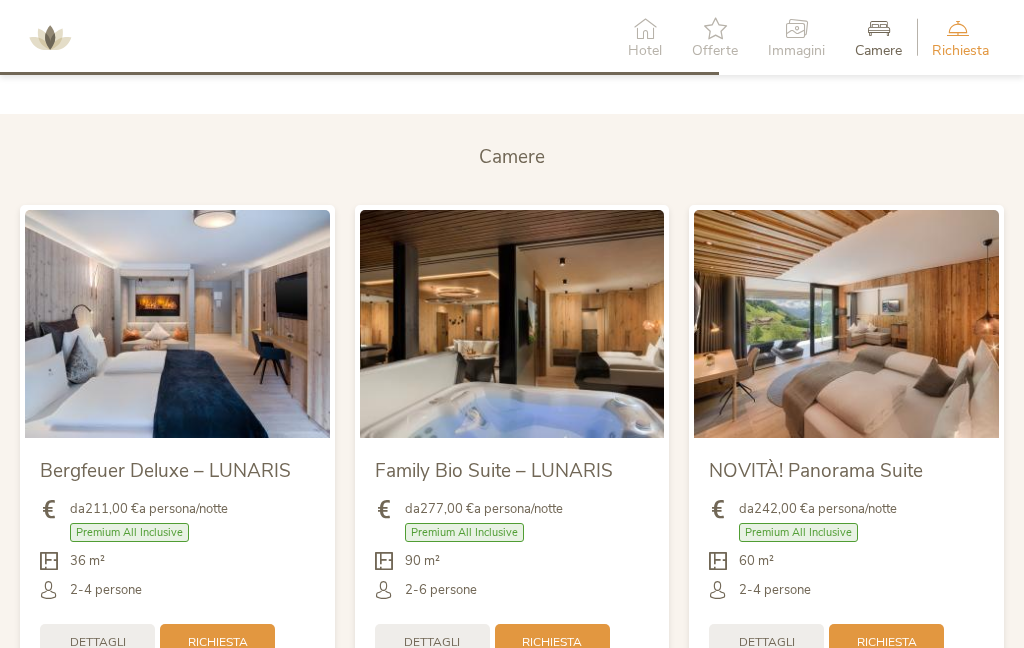 click on "Offerte" at bounding box center (715, 51) 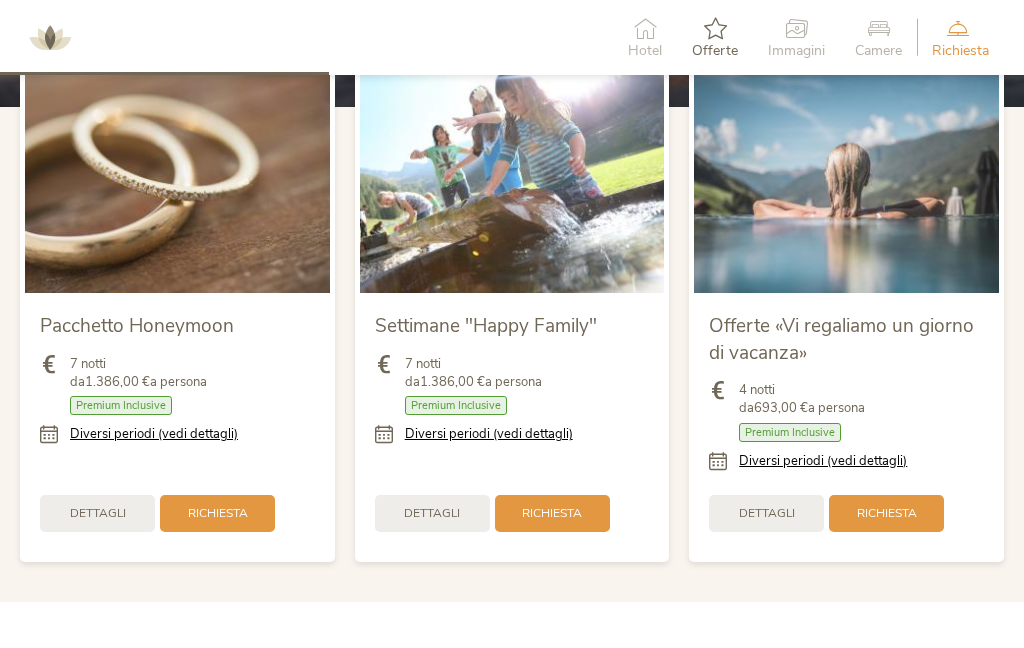 scroll, scrollTop: 2056, scrollLeft: 0, axis: vertical 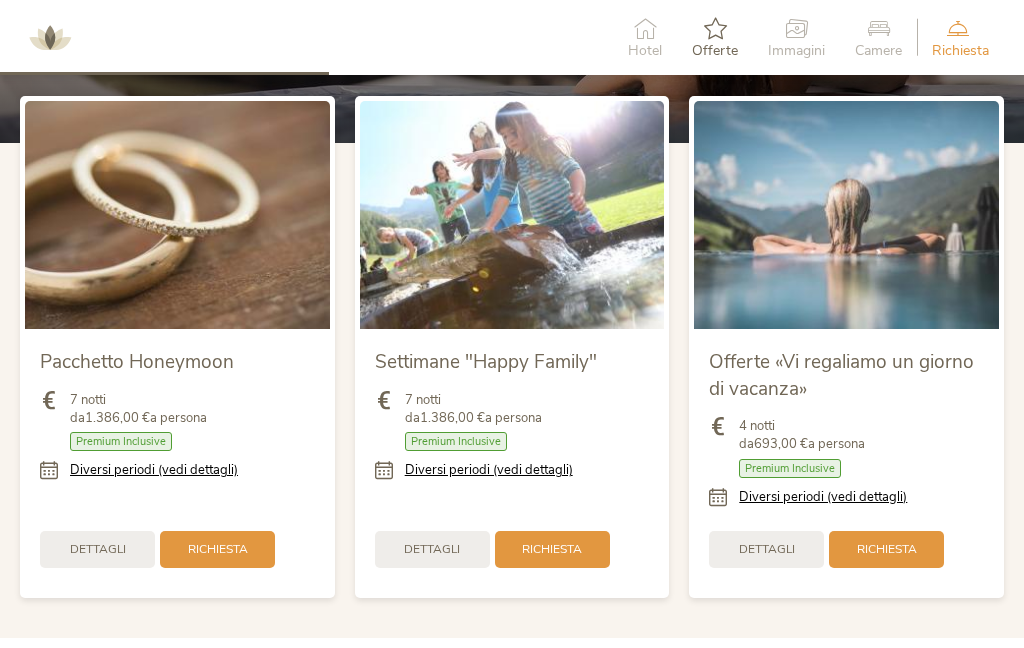 click on "Dettagli" at bounding box center [98, 549] 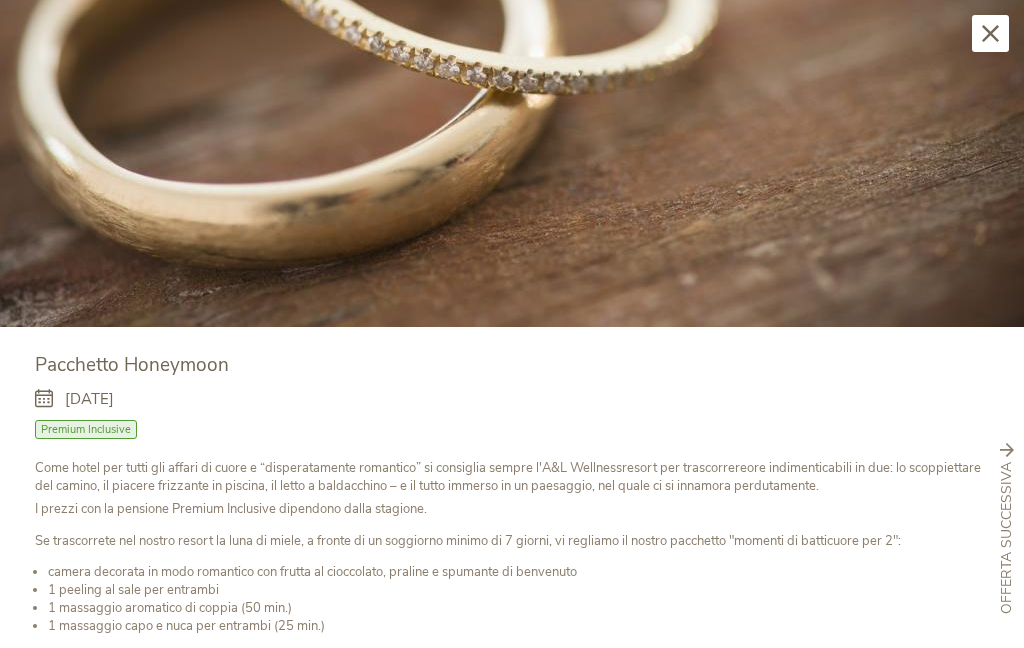 scroll, scrollTop: 248, scrollLeft: 0, axis: vertical 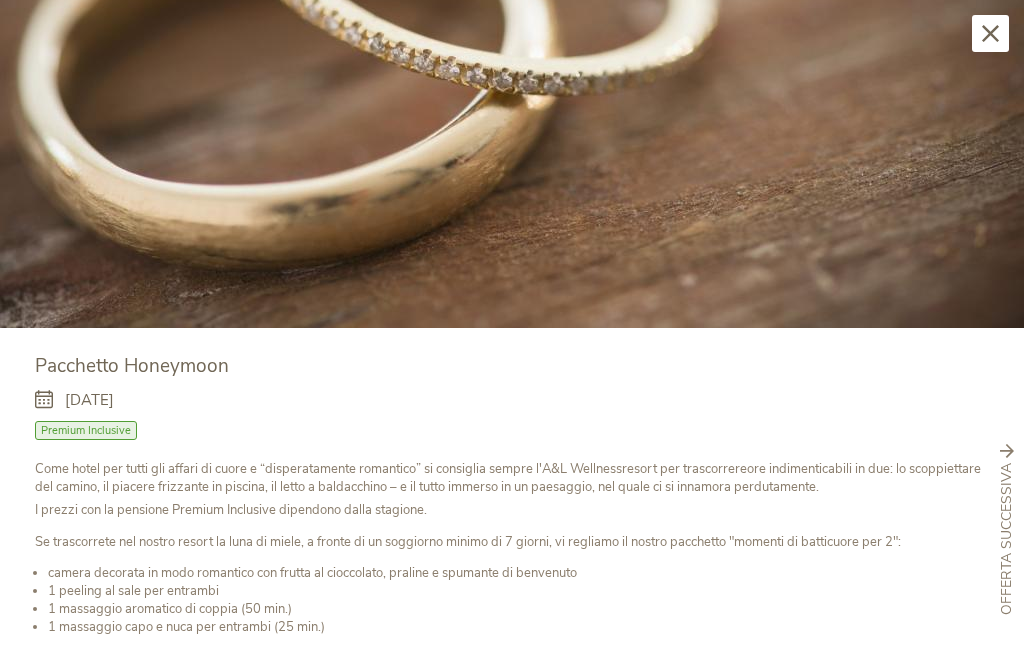 click on "aggiungi alla richiesta" at bounding box center (133, 683) 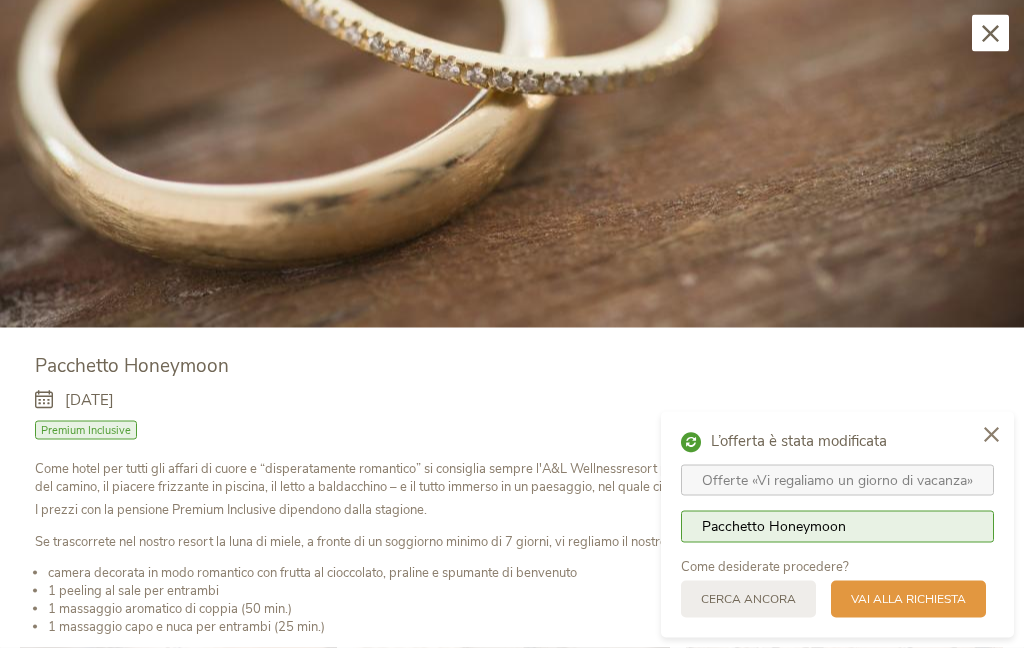 scroll, scrollTop: 2832, scrollLeft: 0, axis: vertical 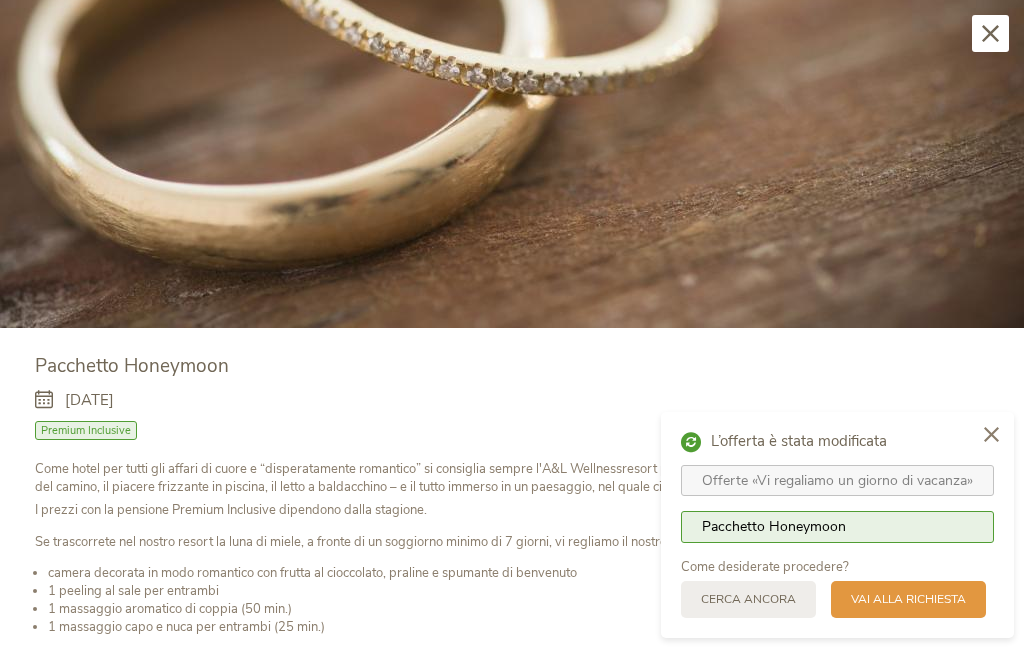 click on "Cerca ancora" at bounding box center (748, 599) 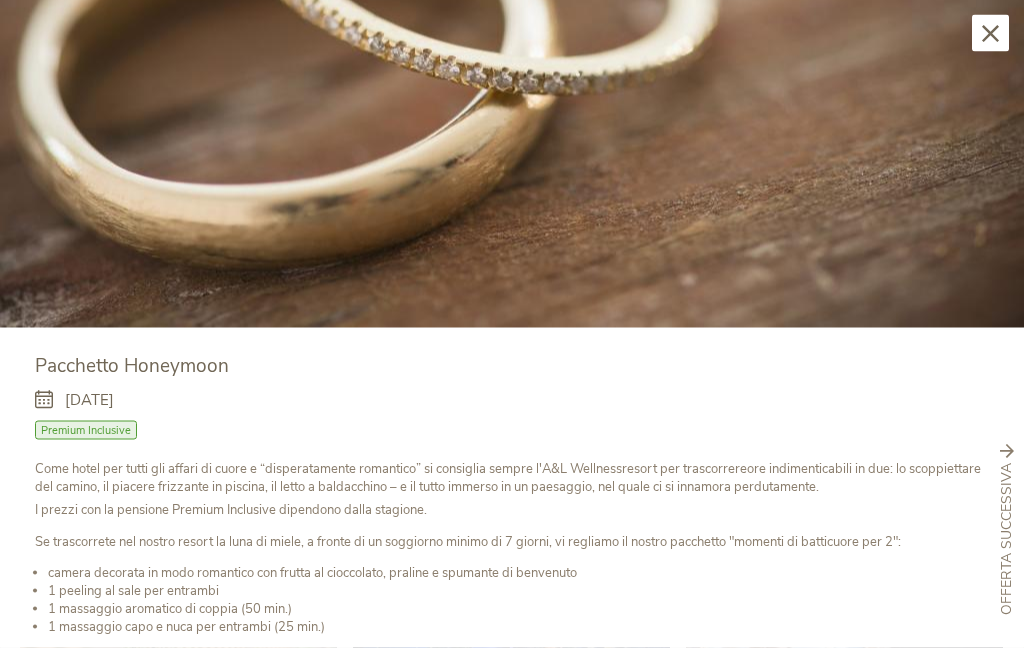 scroll, scrollTop: 3595, scrollLeft: 0, axis: vertical 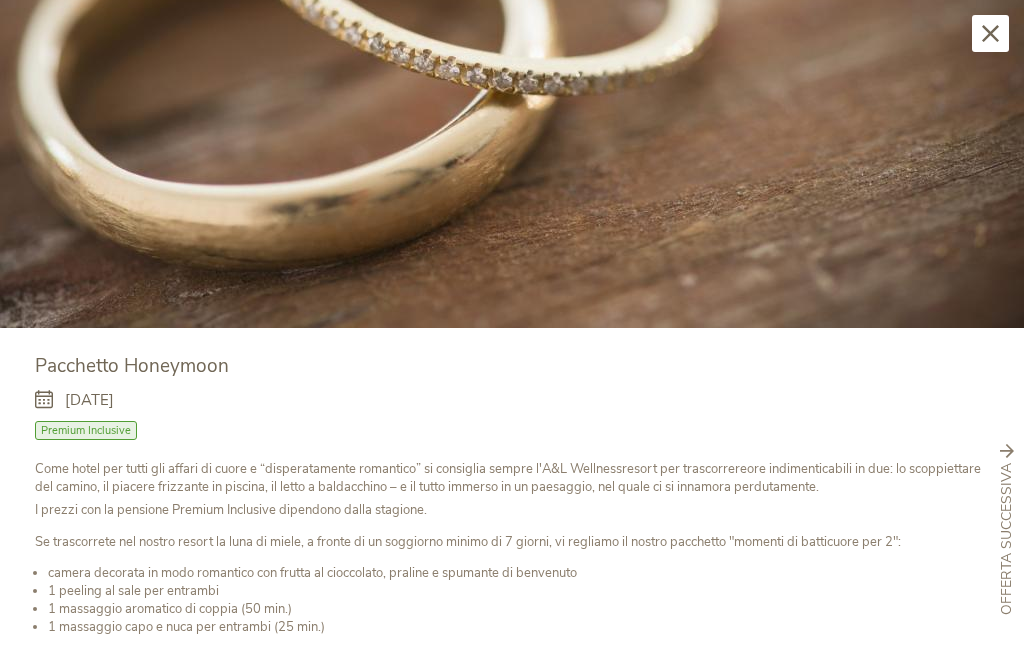 click on "Offerta successiva" at bounding box center (1007, 539) 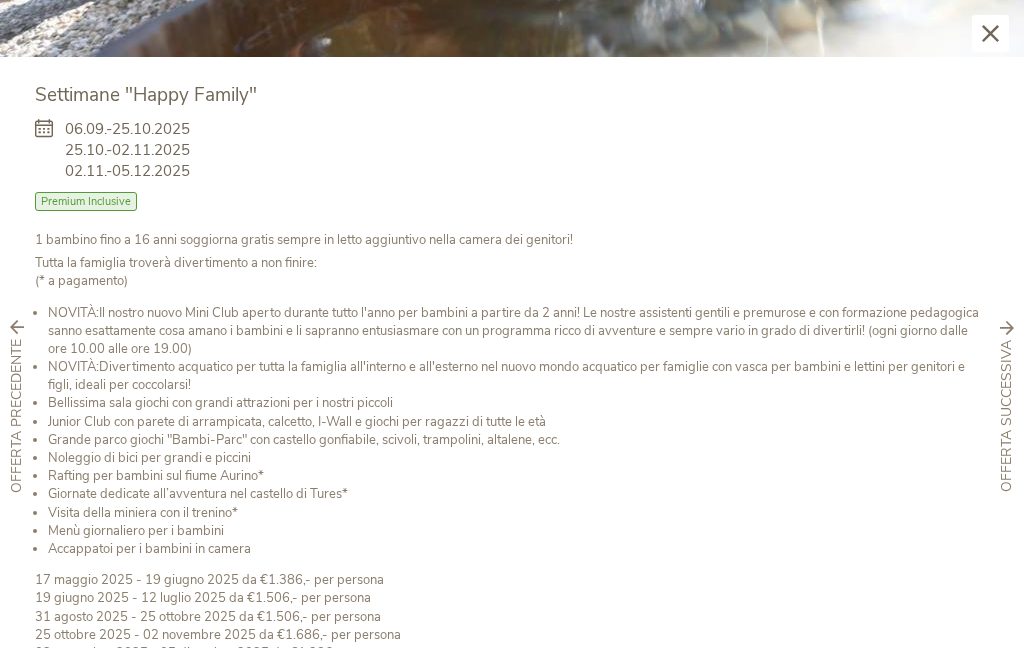 scroll, scrollTop: 521, scrollLeft: 0, axis: vertical 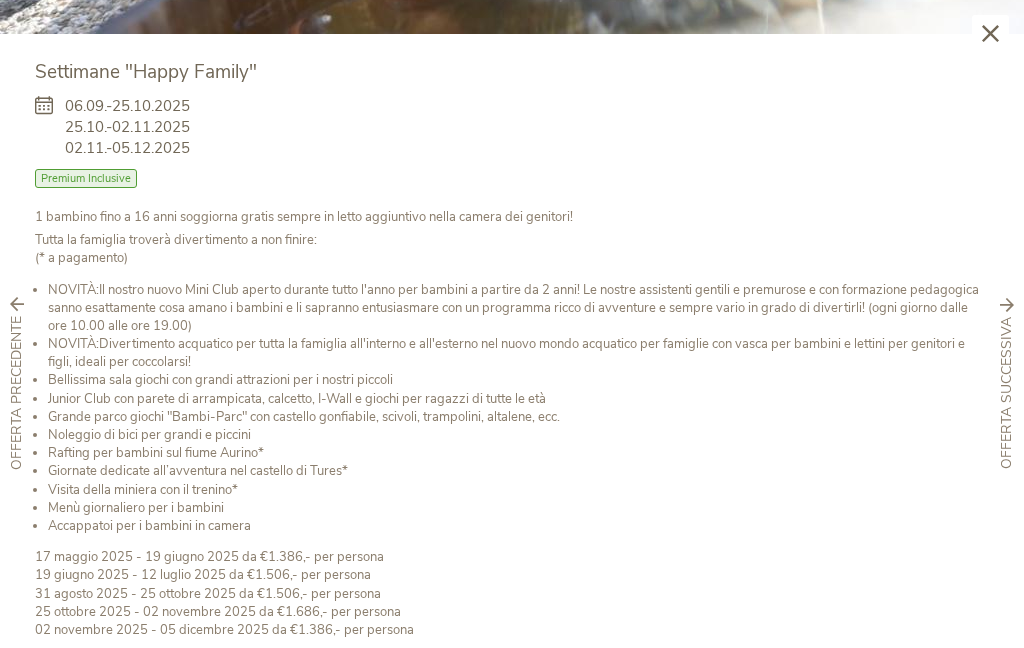 click on "[DATE] - [DATE] da €1.386,- per persona [DATE] - [DATE] da €1.506,- per persona [DATE] - [DATE] da €1.506,- per persona [DATE] - [DATE] da €1.686,- per persona [DATE] - [DATE] da €1.386,- per persona" at bounding box center [512, 593] 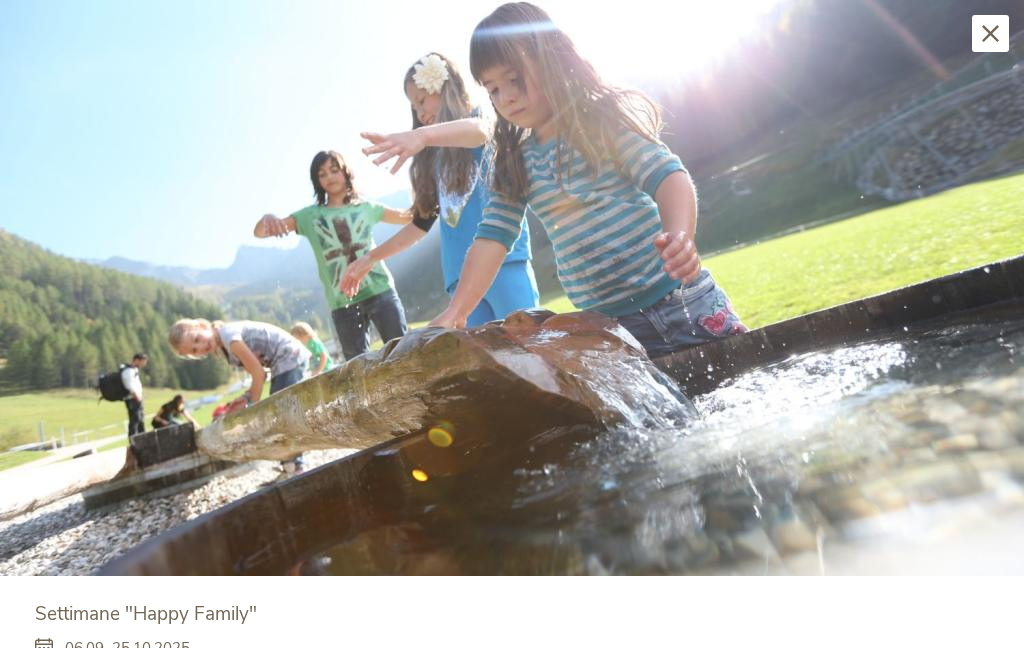 scroll, scrollTop: 0, scrollLeft: 0, axis: both 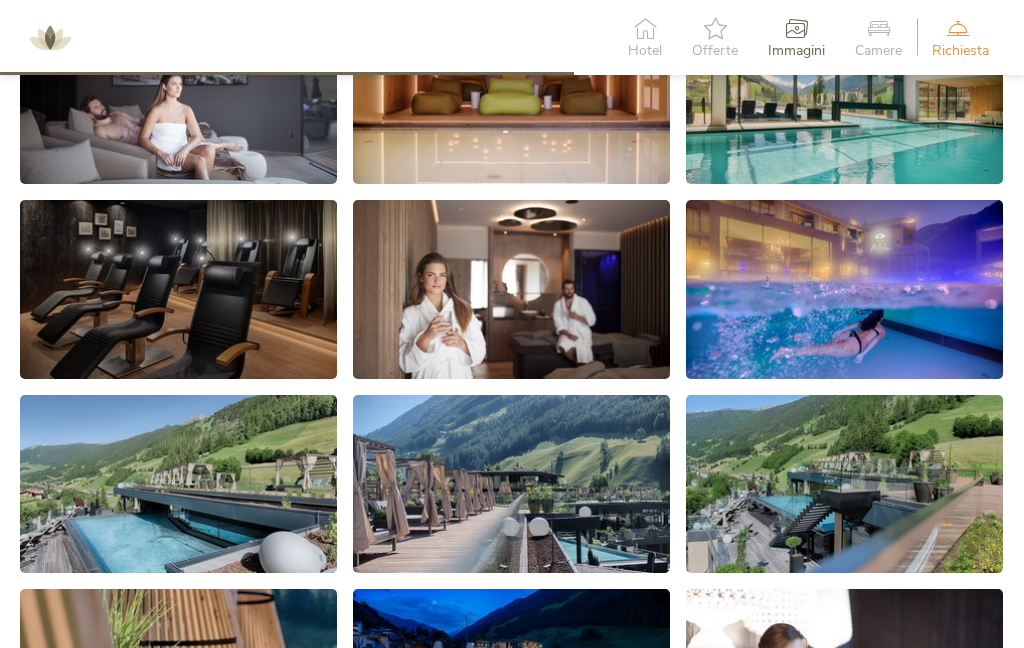 click on "Richiesta Richiesta non vincolante" at bounding box center [960, 37] 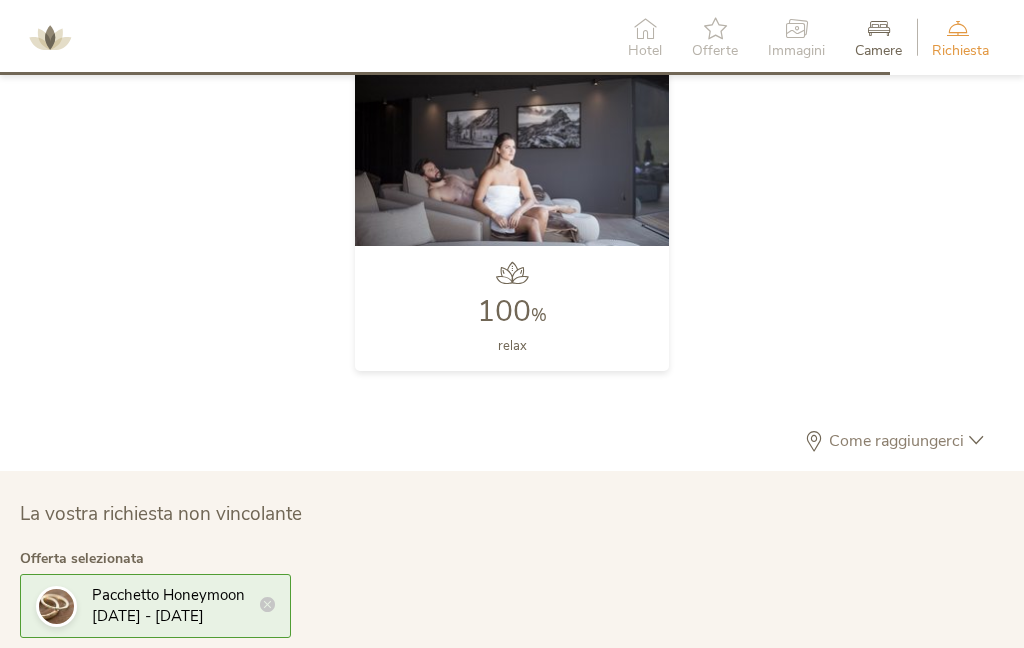 scroll, scrollTop: 5597, scrollLeft: 0, axis: vertical 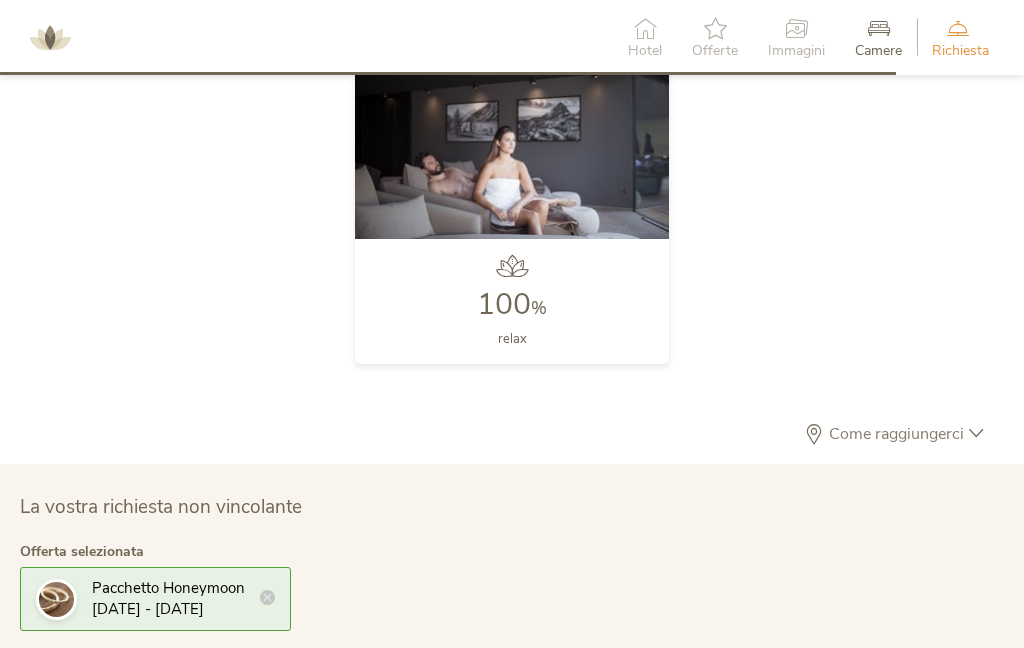click at bounding box center (267, 597) 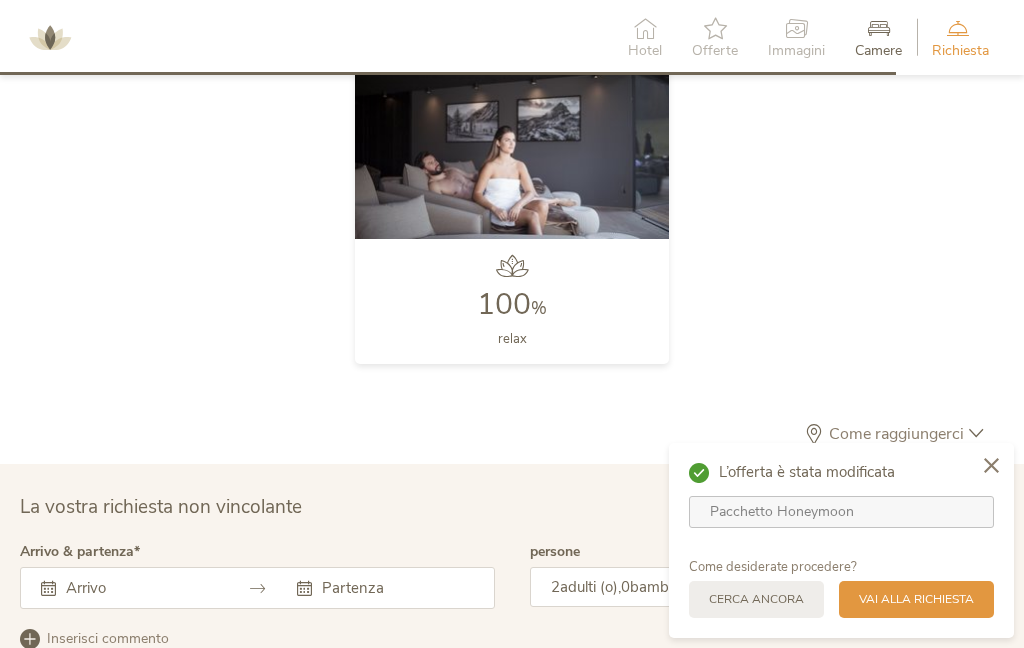 click at bounding box center (991, 465) 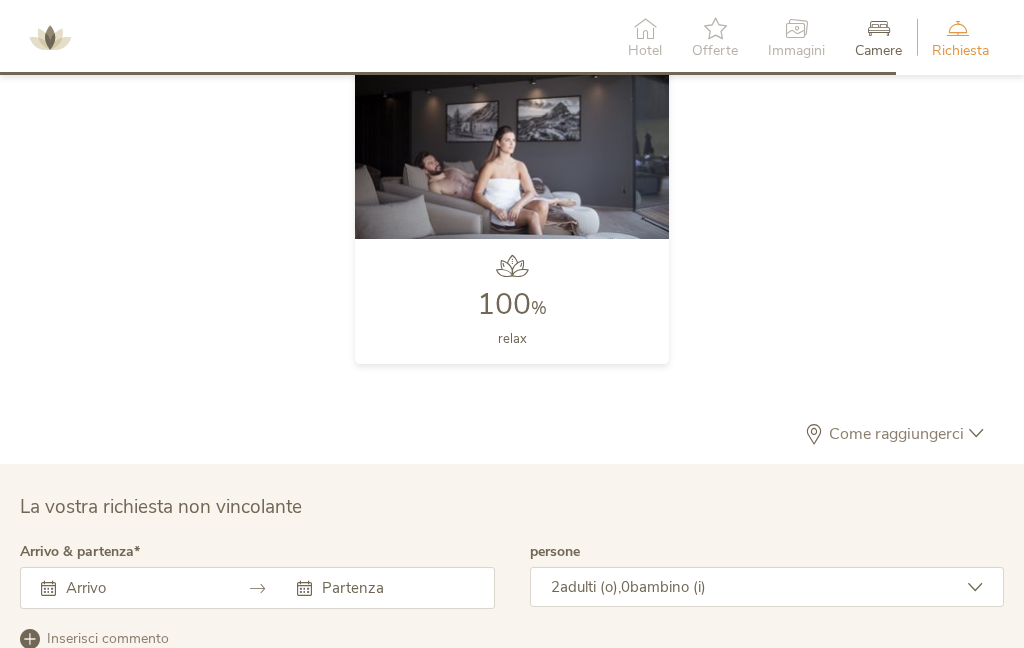 click at bounding box center (129, 588) 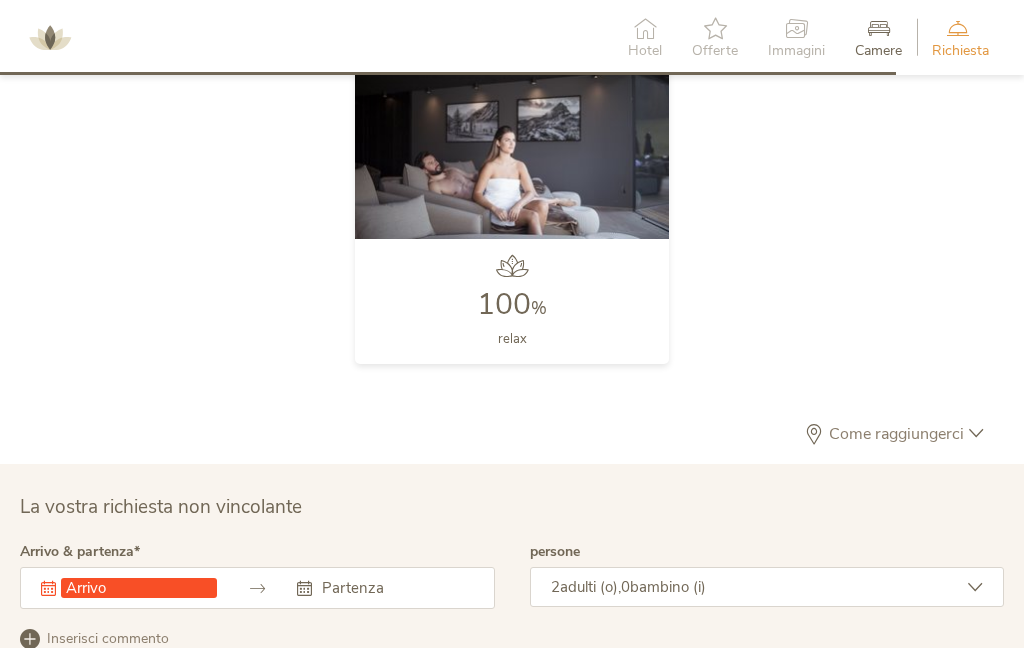 click at bounding box center (976, 433) 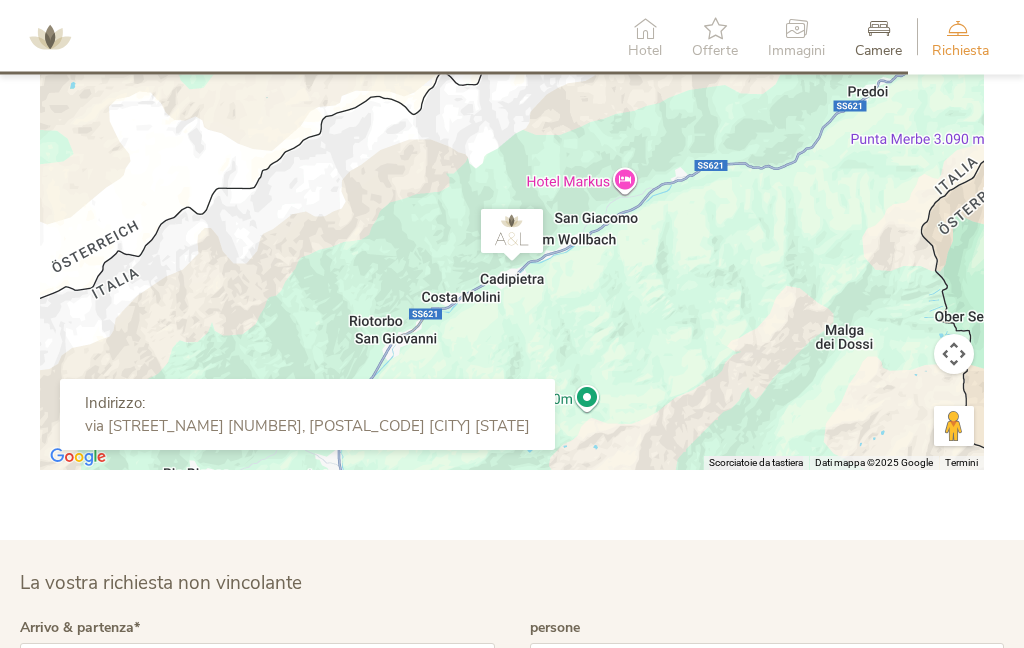 scroll, scrollTop: 5991, scrollLeft: 0, axis: vertical 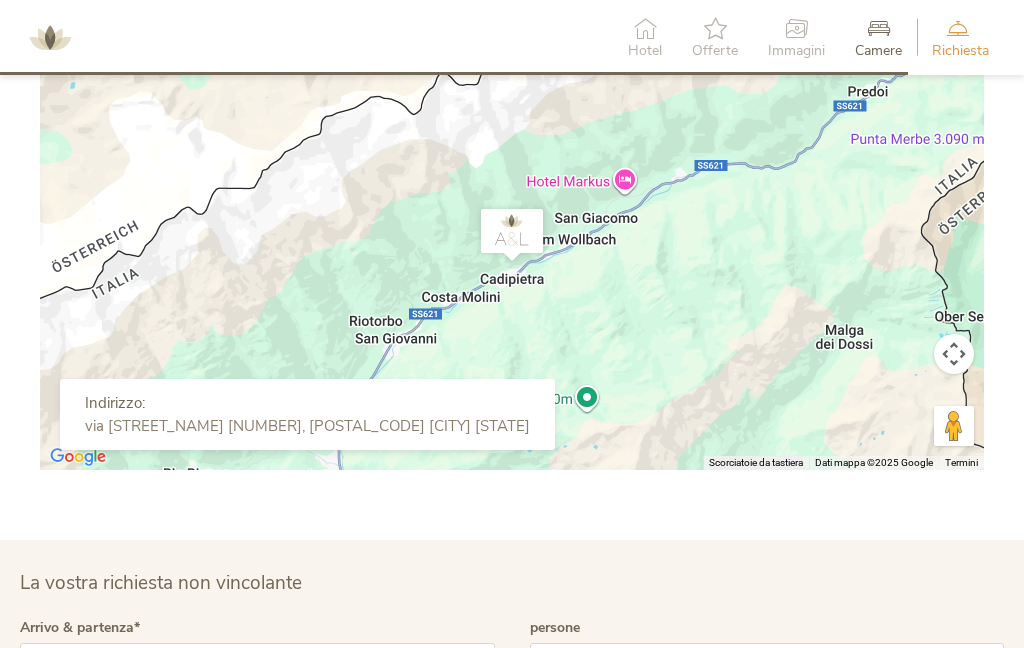 click on "Per navigare, premi i tasti Freccia." at bounding box center [512, 270] 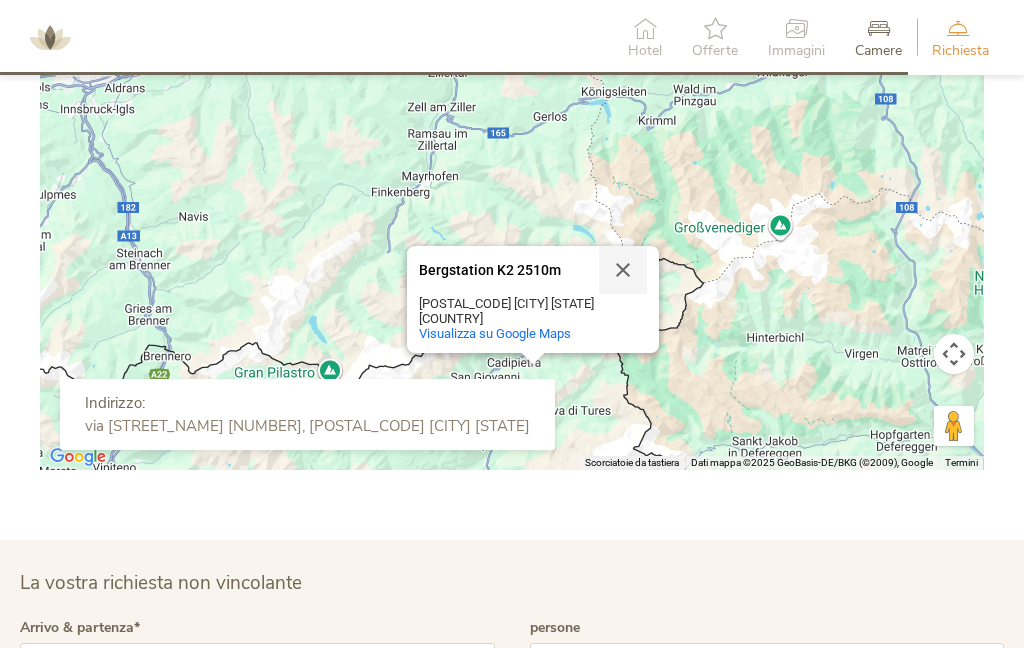 click at bounding box center (623, 270) 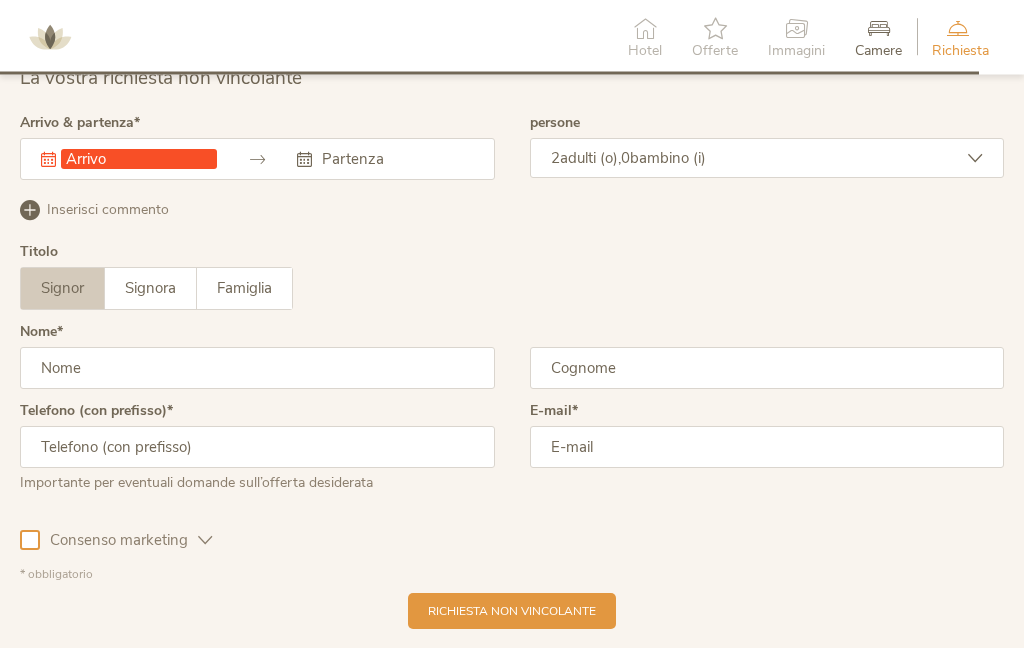 scroll, scrollTop: 6482, scrollLeft: 0, axis: vertical 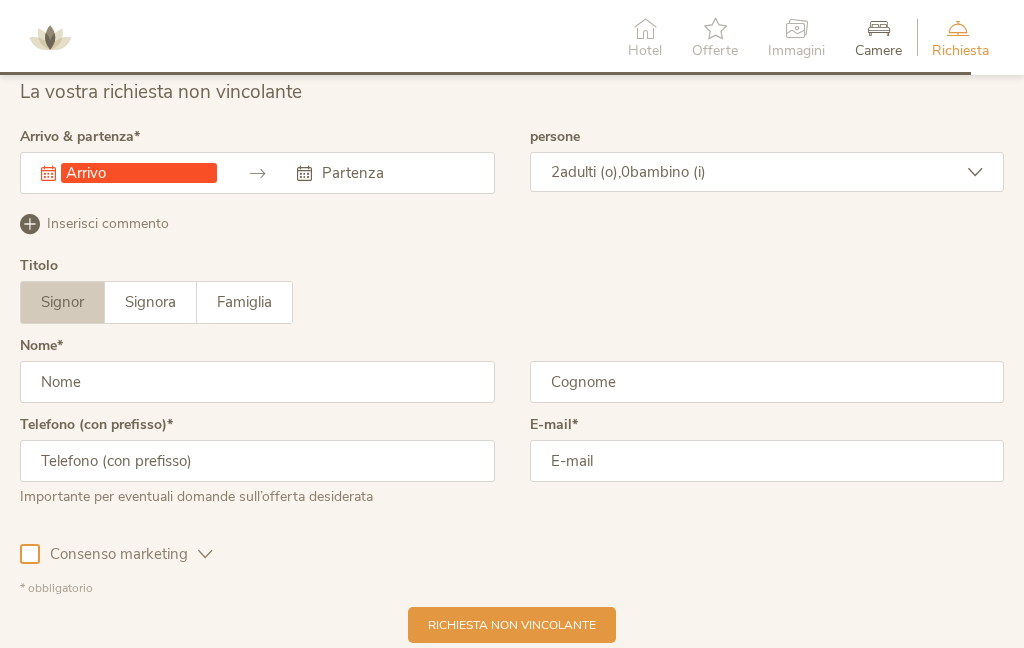 click on "Questo campo non può essere lasciato vuoto." at bounding box center [257, 173] 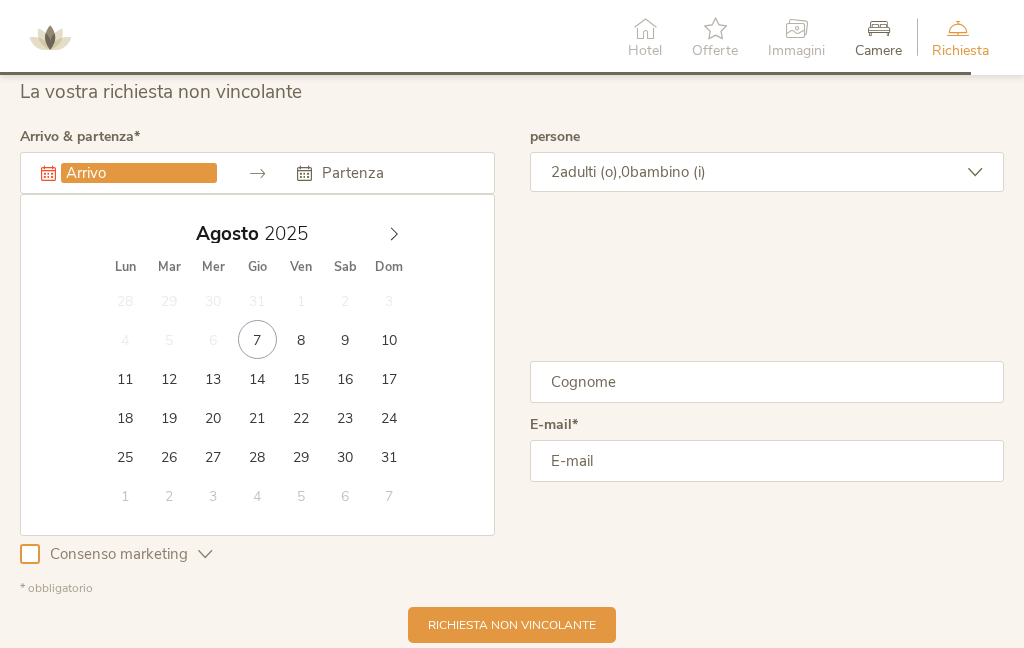 click 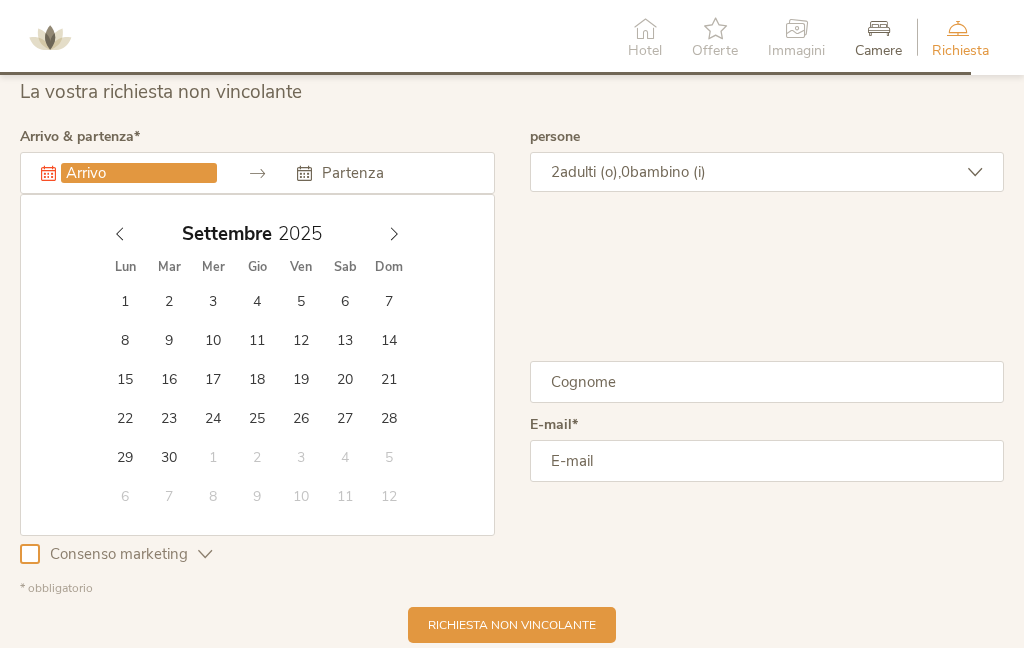 type on "[DATE]" 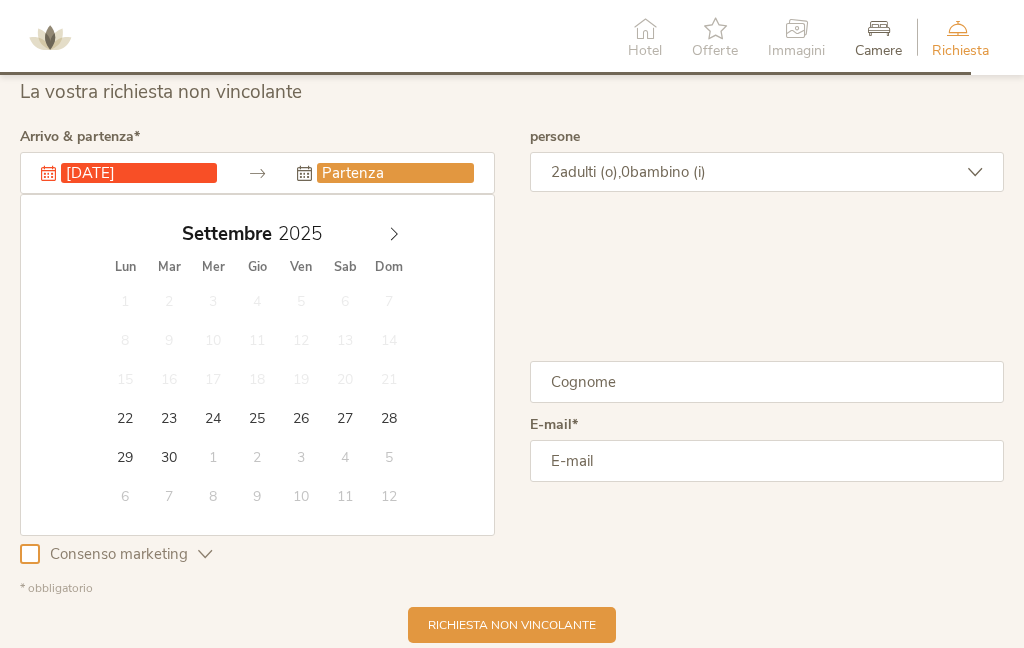 type on "[DATE]" 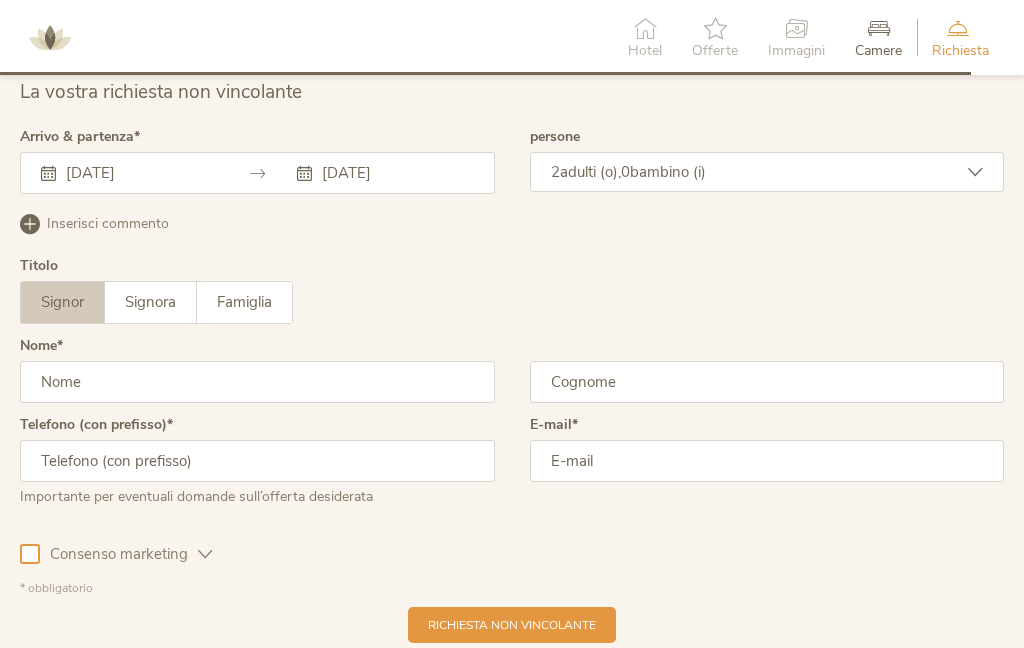 click on "Signora" at bounding box center [151, 302] 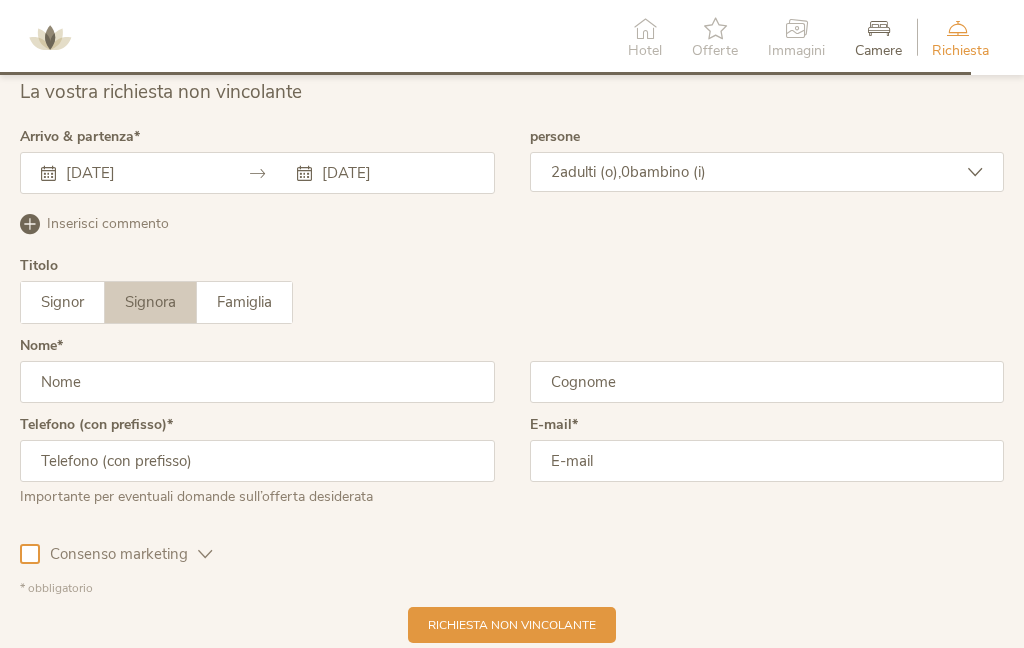 click at bounding box center [257, 382] 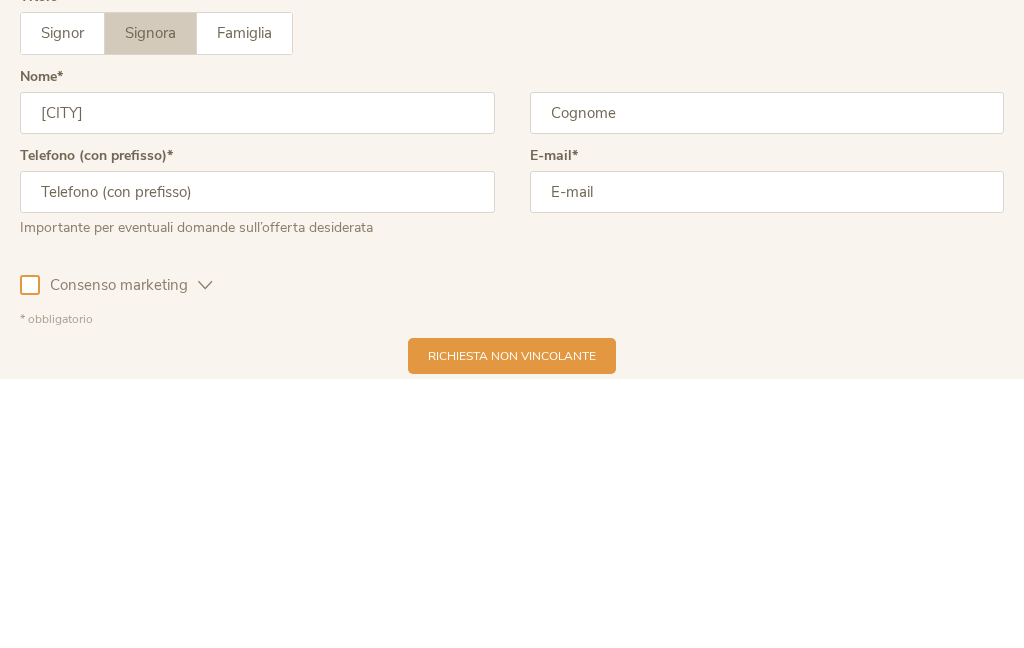 type on "[CITY]" 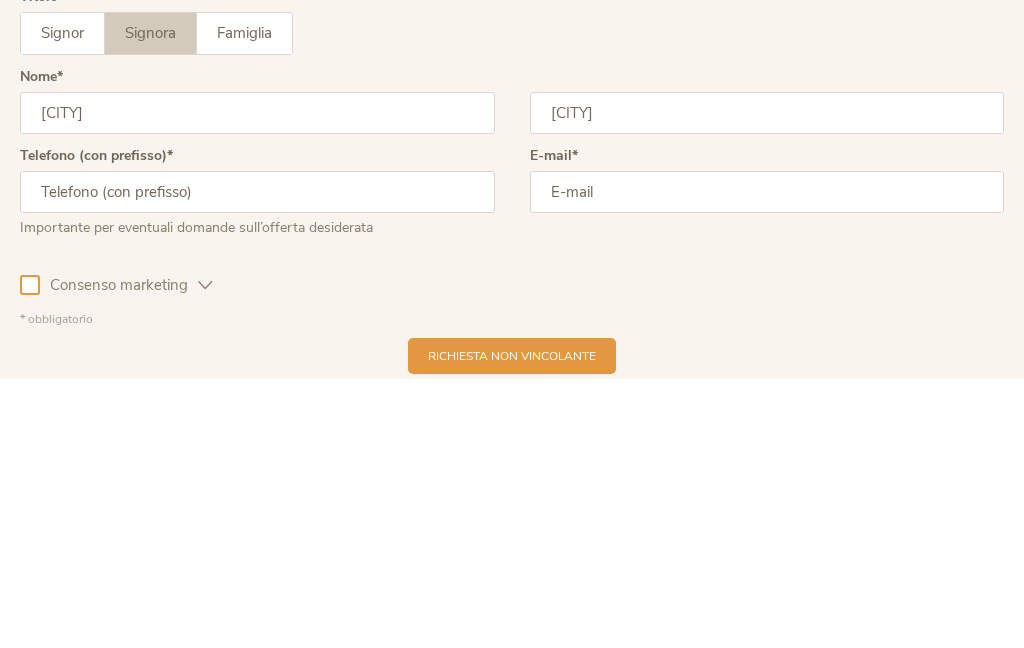 scroll, scrollTop: 6751, scrollLeft: 0, axis: vertical 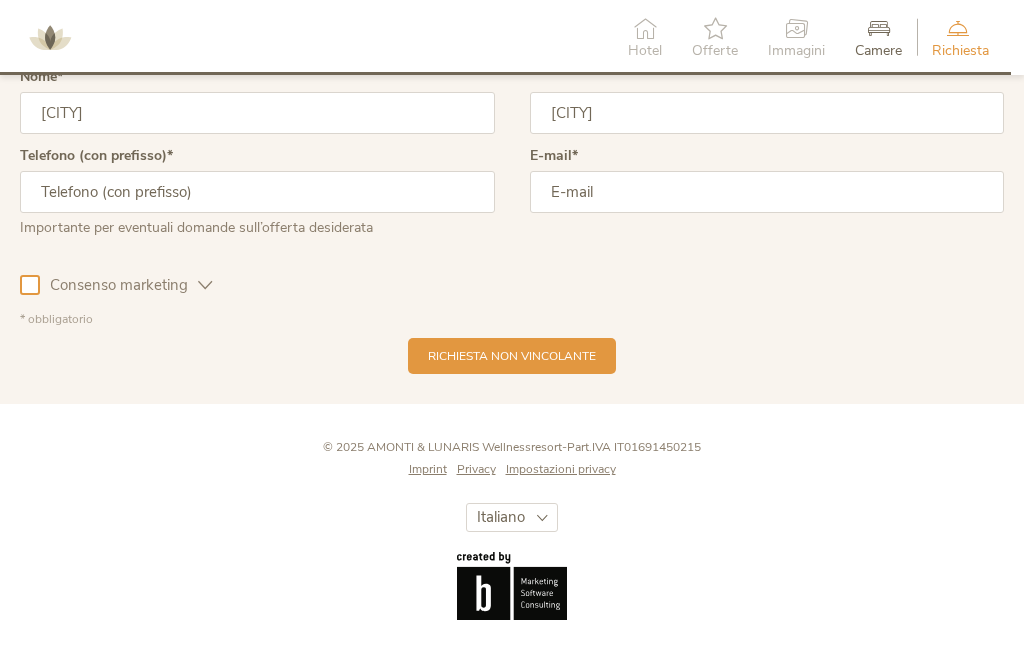 type on "[CITY]" 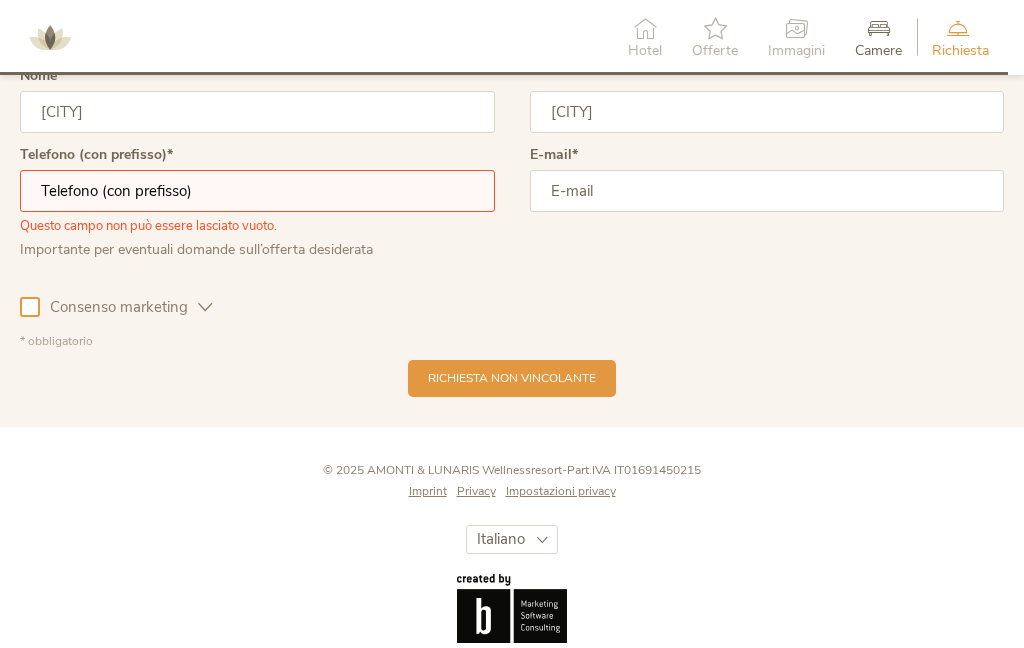 scroll, scrollTop: 6751, scrollLeft: 0, axis: vertical 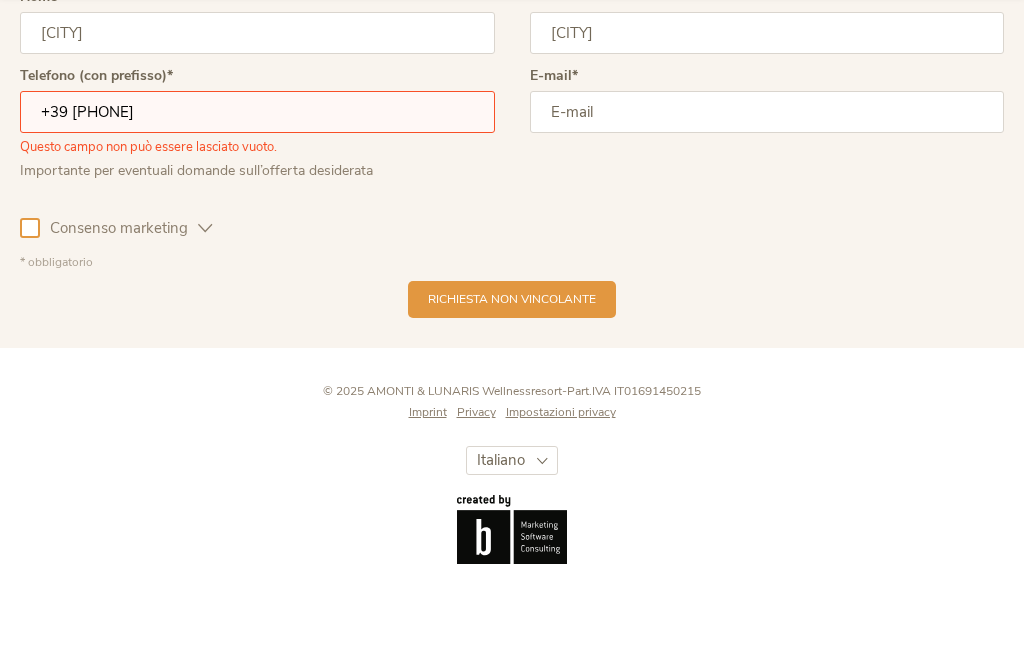 type on "+39 [PHONE]" 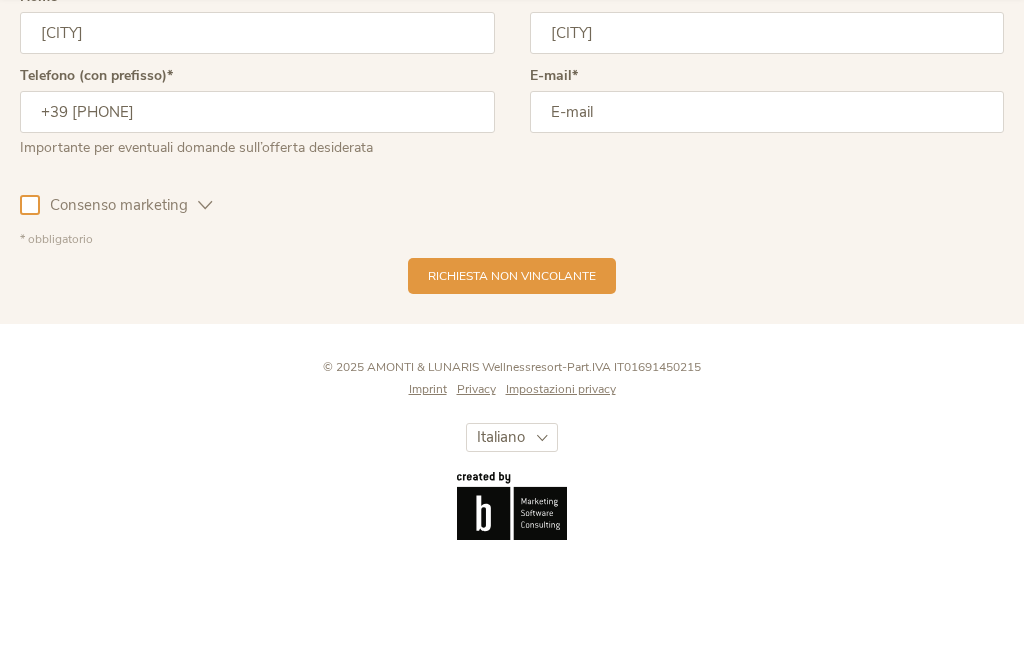 click at bounding box center [767, 192] 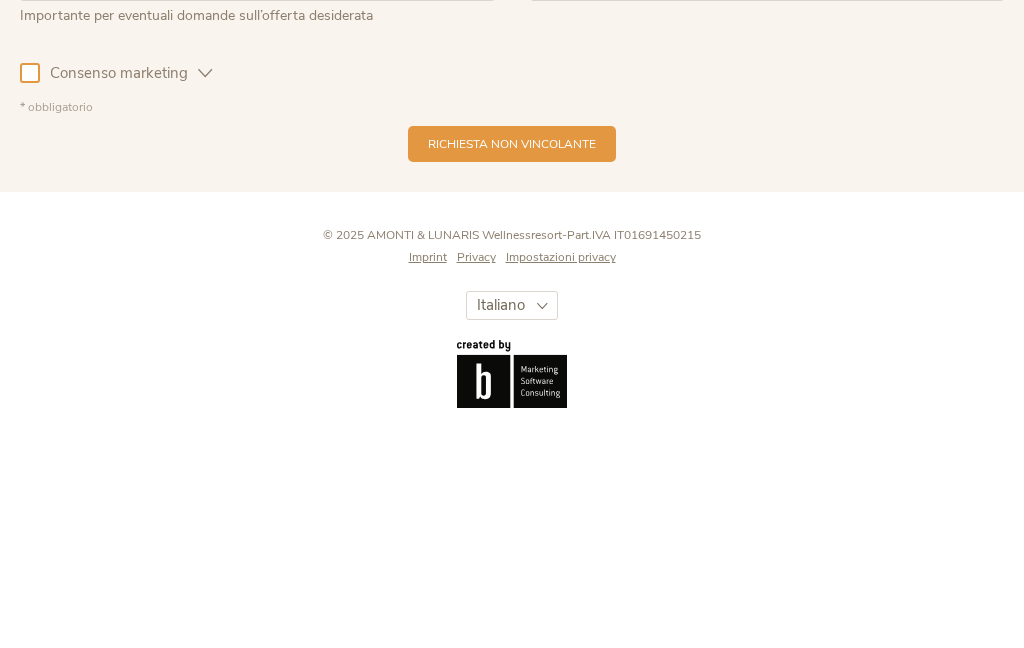 type on "[EMAIL]" 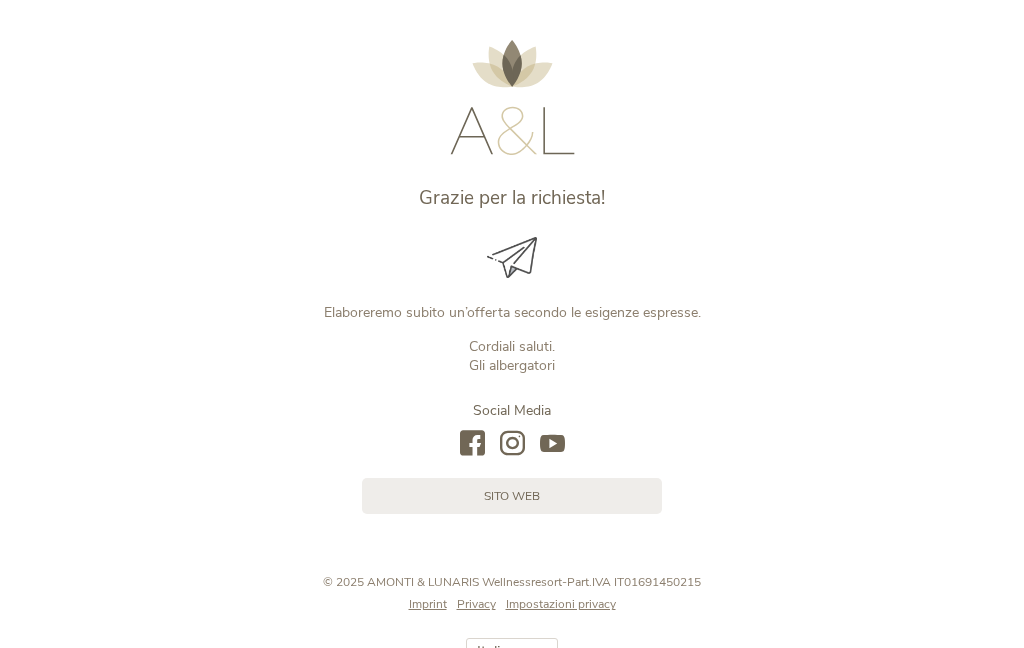 scroll, scrollTop: 0, scrollLeft: 0, axis: both 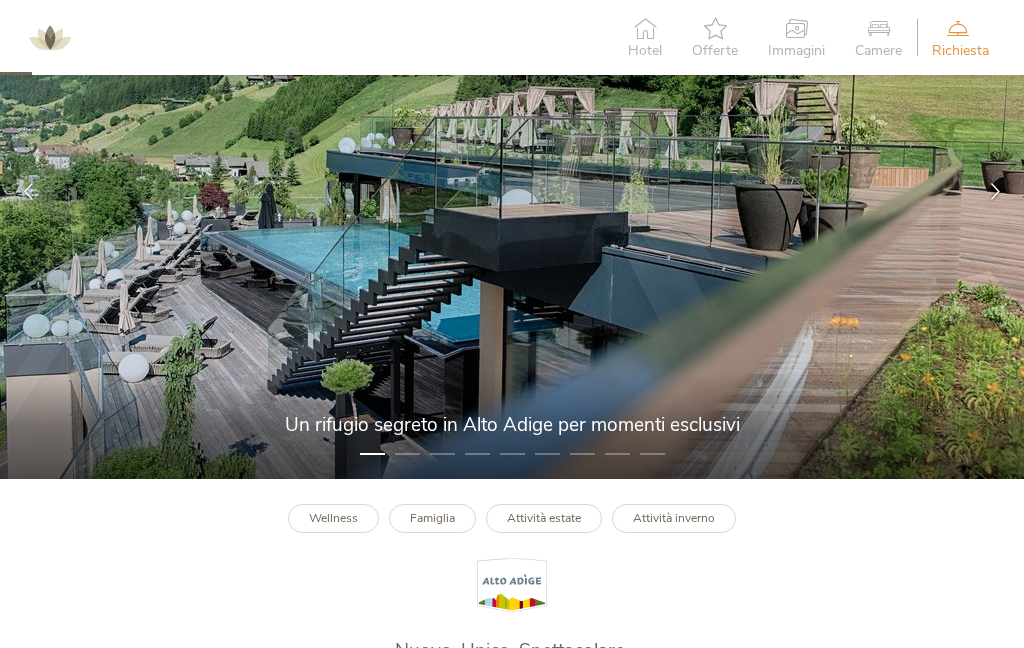 click on "Attività estate" at bounding box center [544, 518] 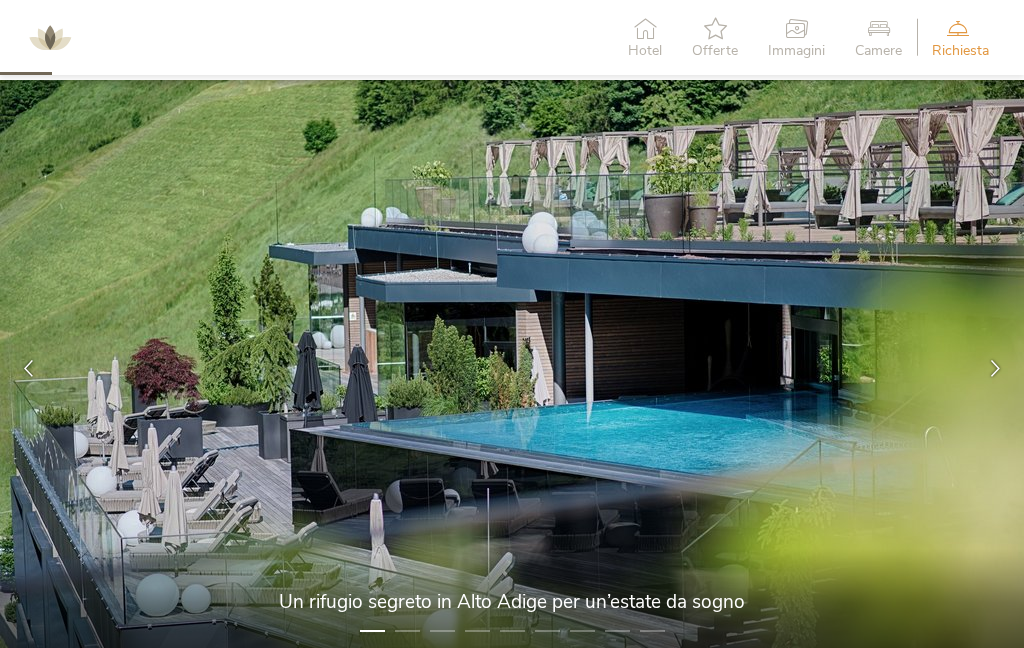 scroll, scrollTop: 273, scrollLeft: 0, axis: vertical 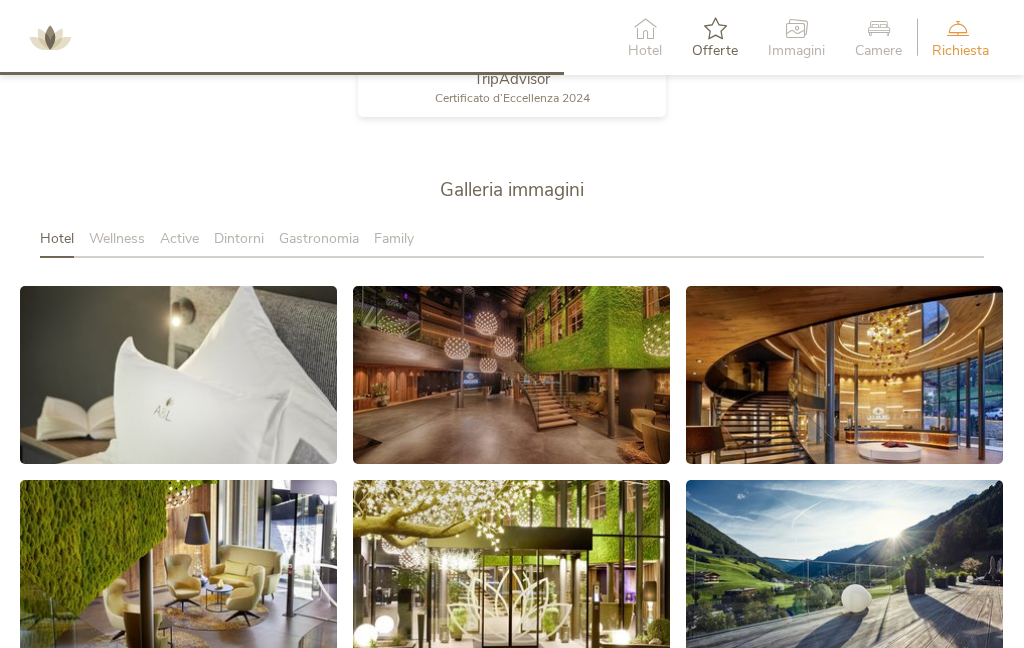 click at bounding box center [178, 375] 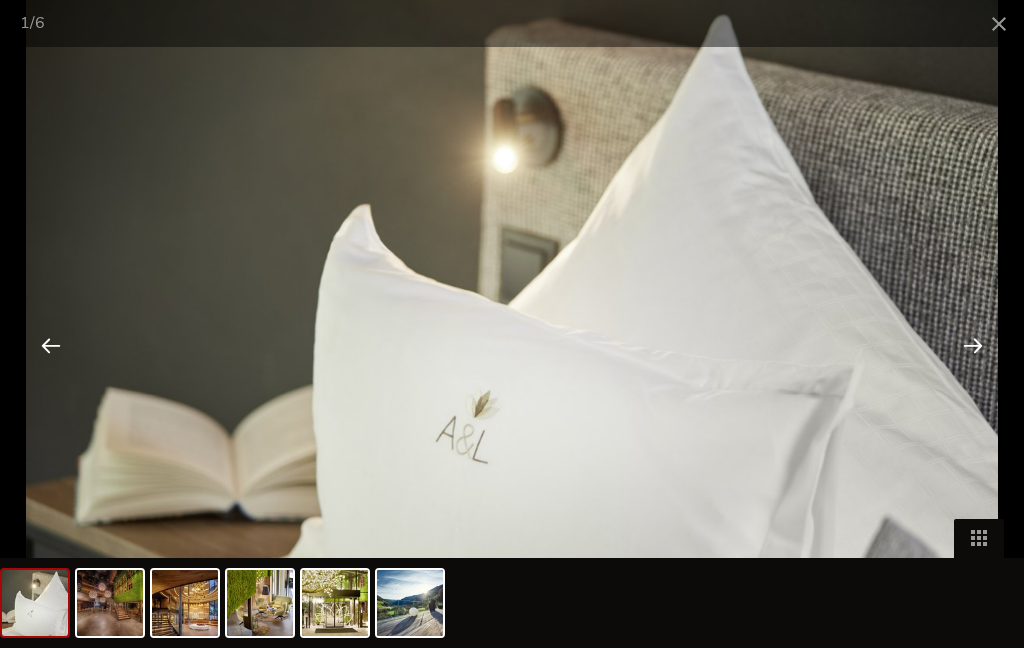click at bounding box center (973, 345) 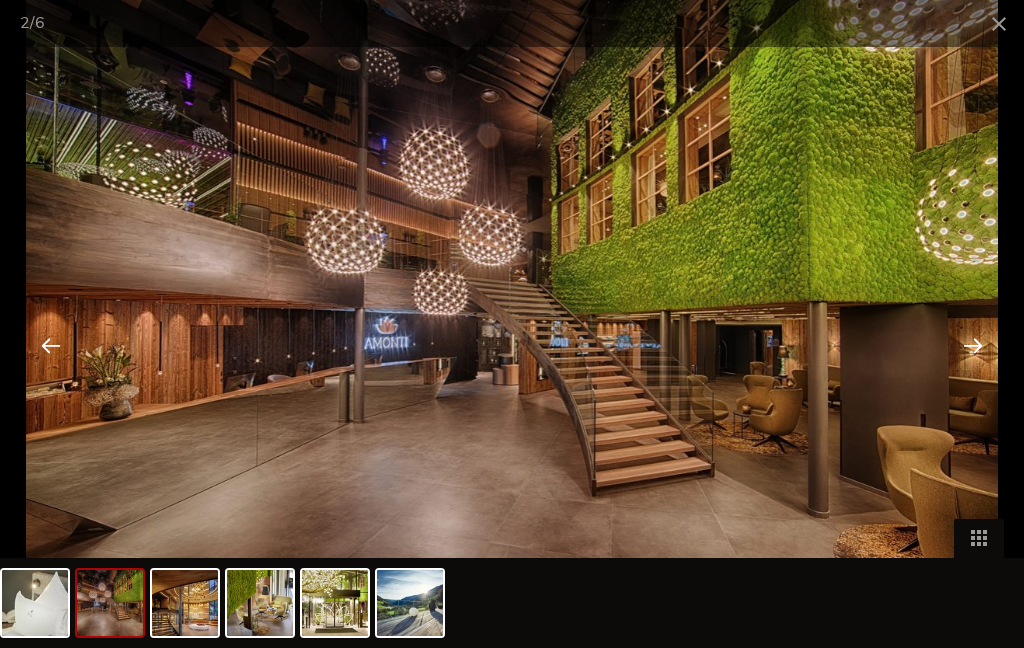 click at bounding box center (973, 345) 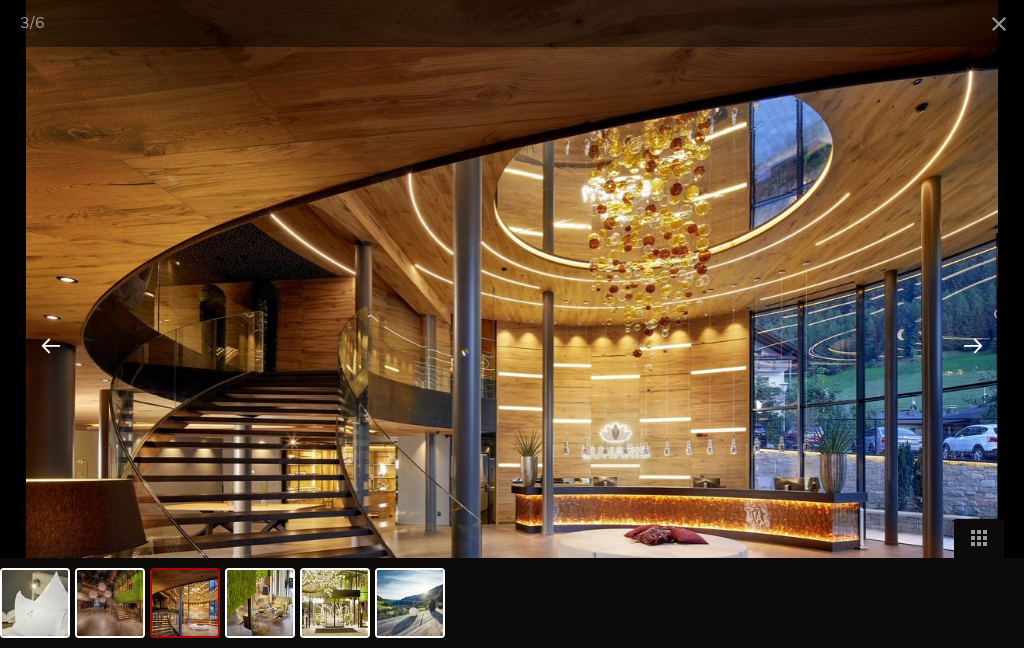click at bounding box center [973, 345] 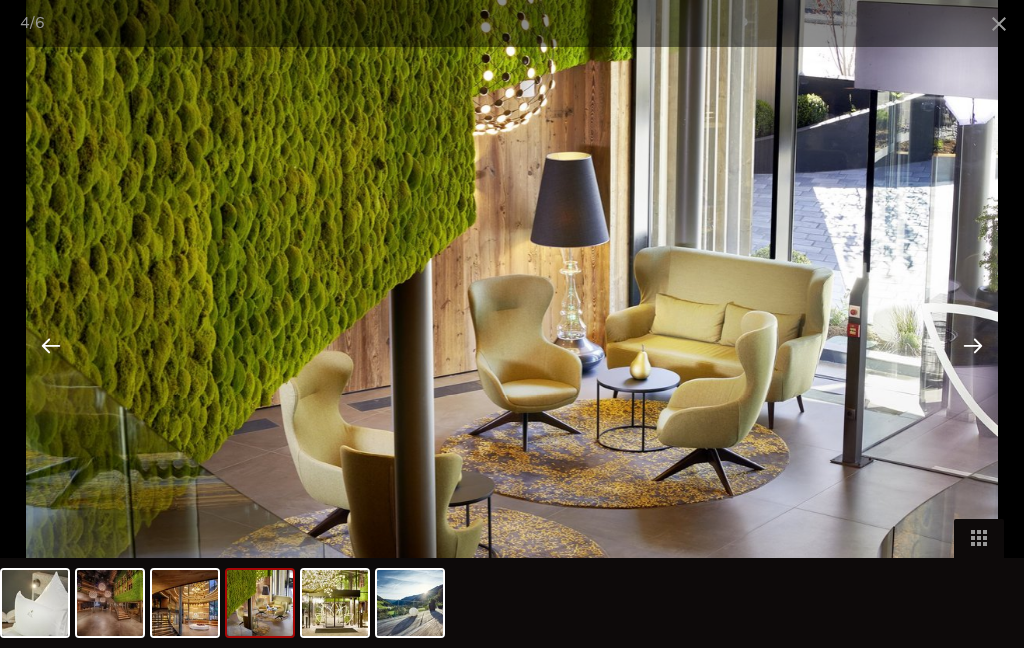 click at bounding box center (973, 345) 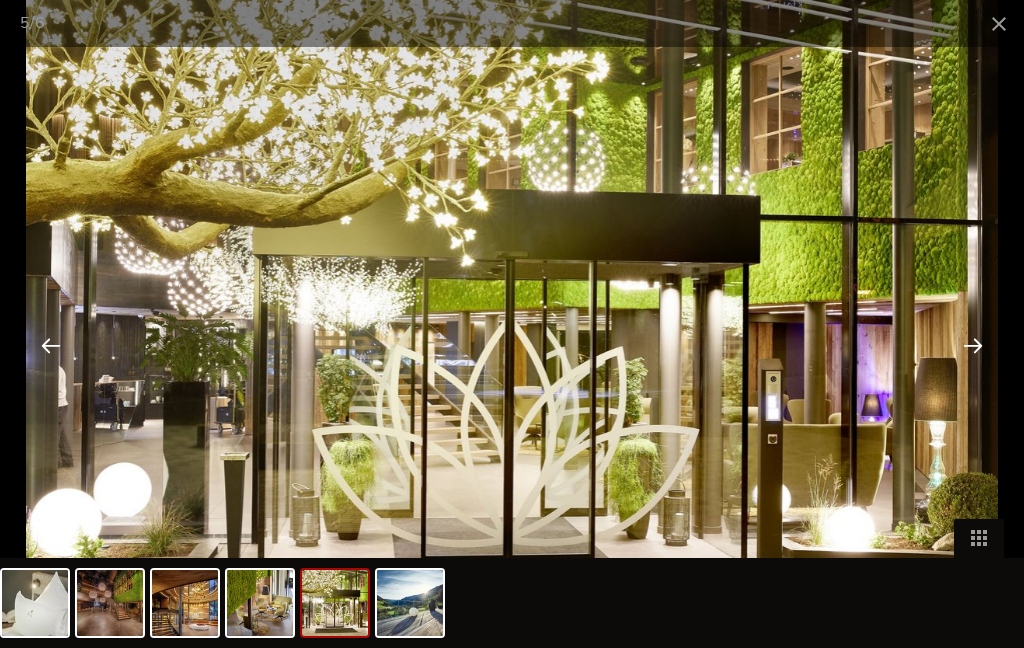 click at bounding box center (973, 345) 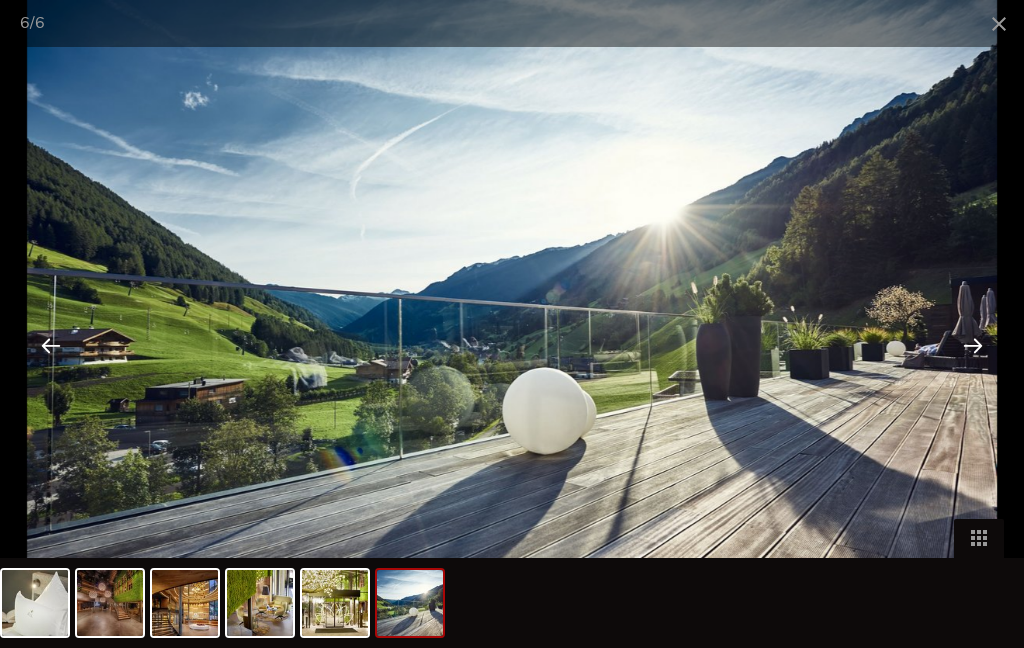 click at bounding box center [973, 345] 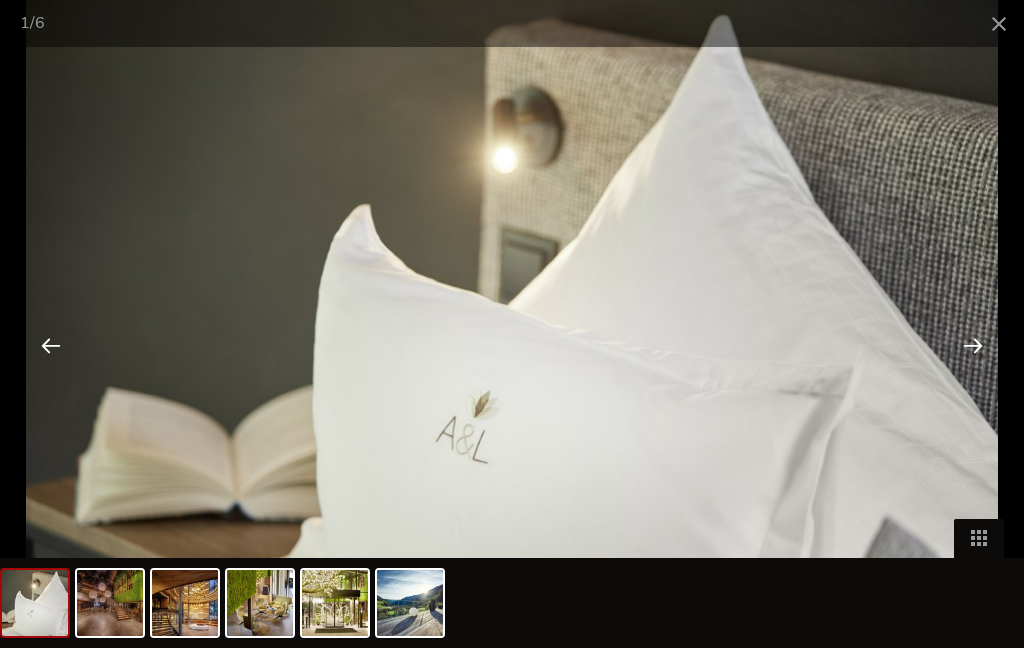 click at bounding box center (999, 23) 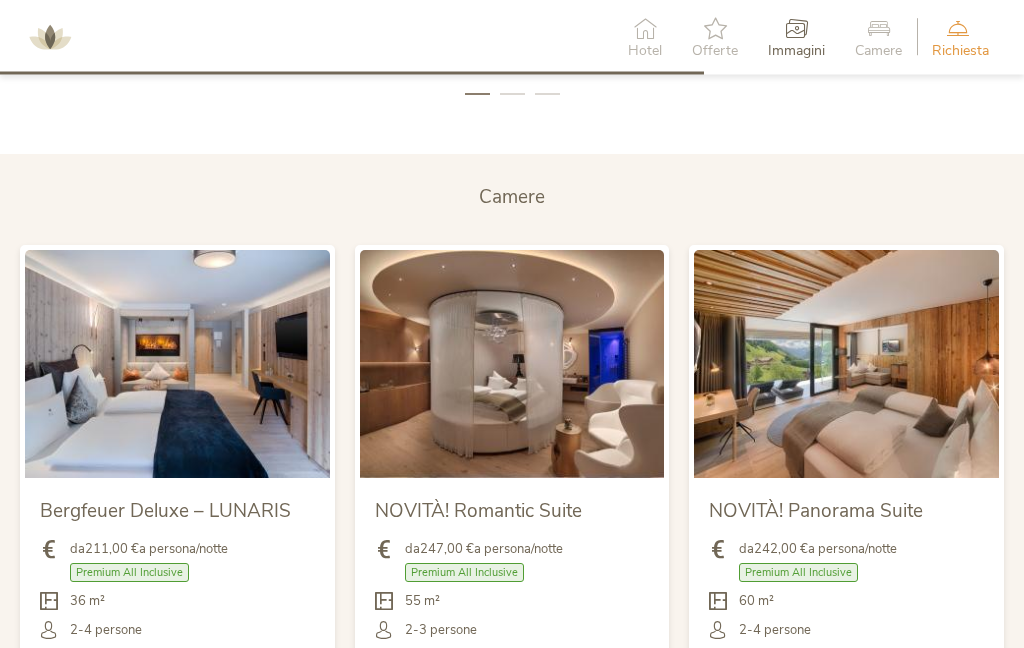 scroll, scrollTop: 3799, scrollLeft: 0, axis: vertical 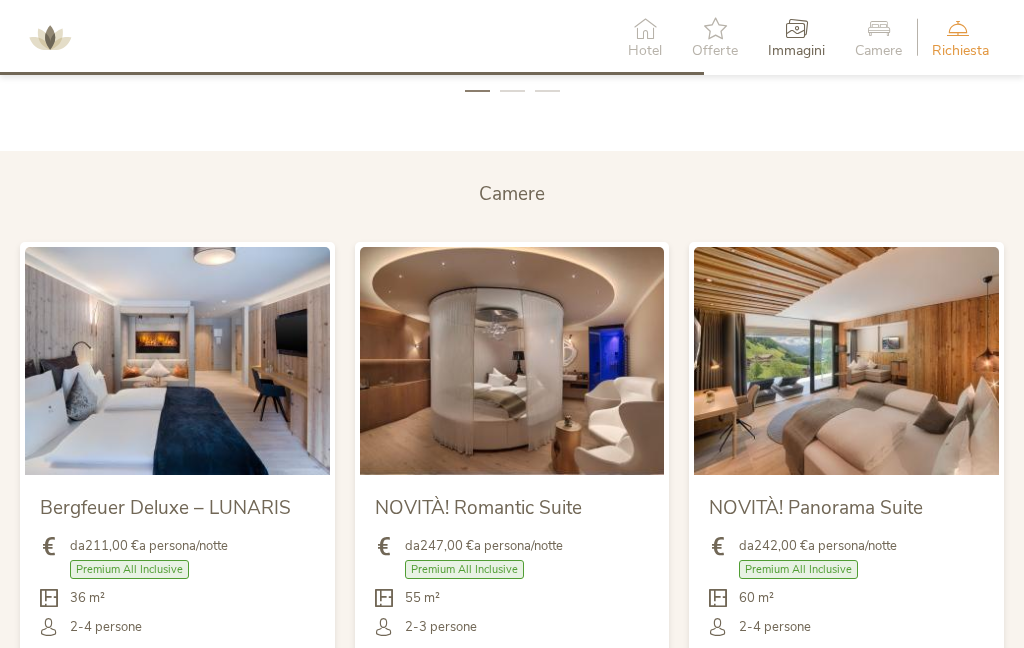 click on "Dettagli" at bounding box center (98, 679) 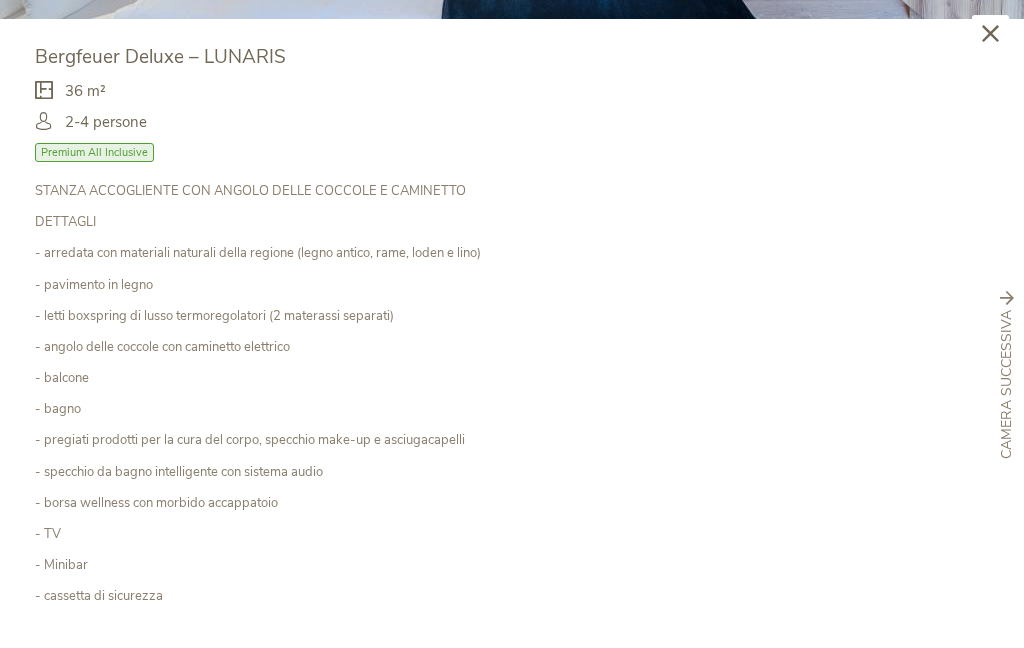scroll, scrollTop: 556, scrollLeft: 0, axis: vertical 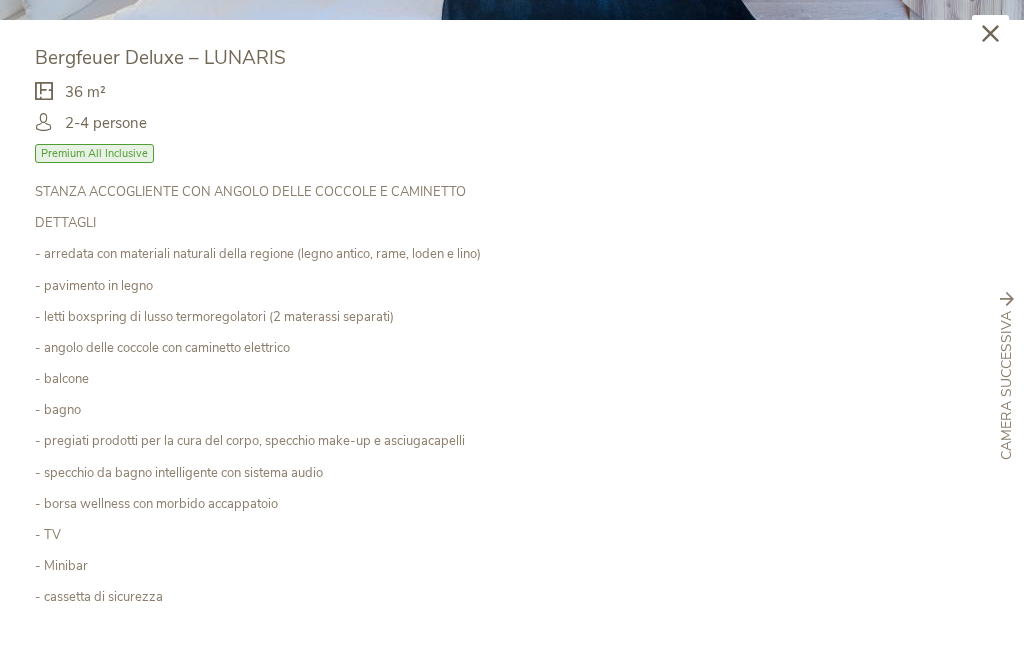 click on "aggiungi alla richiesta" at bounding box center [133, 685] 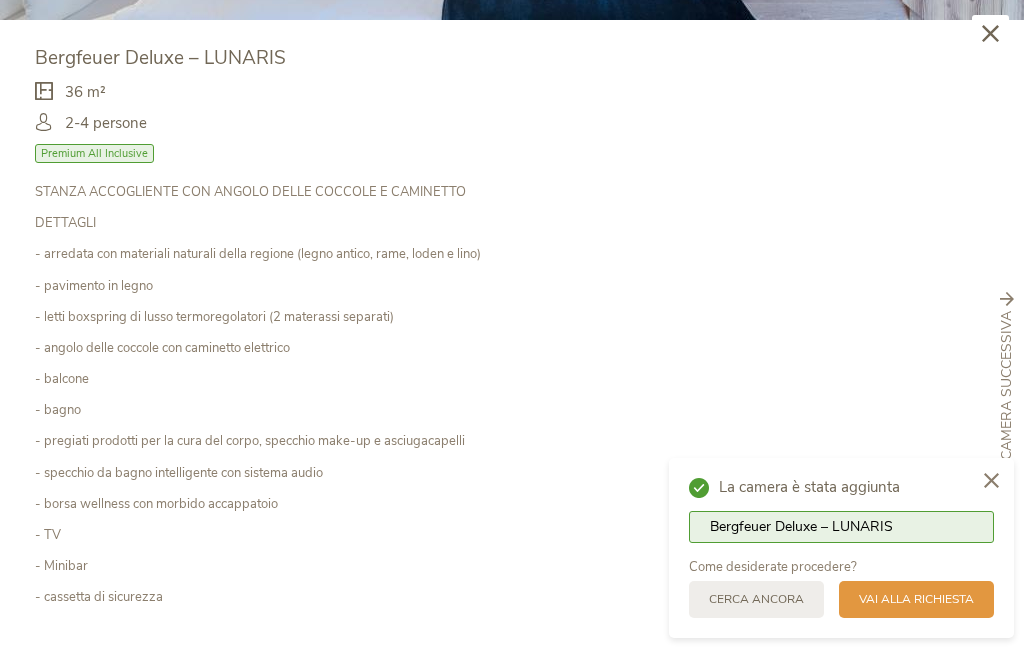 scroll, scrollTop: 4098, scrollLeft: 0, axis: vertical 